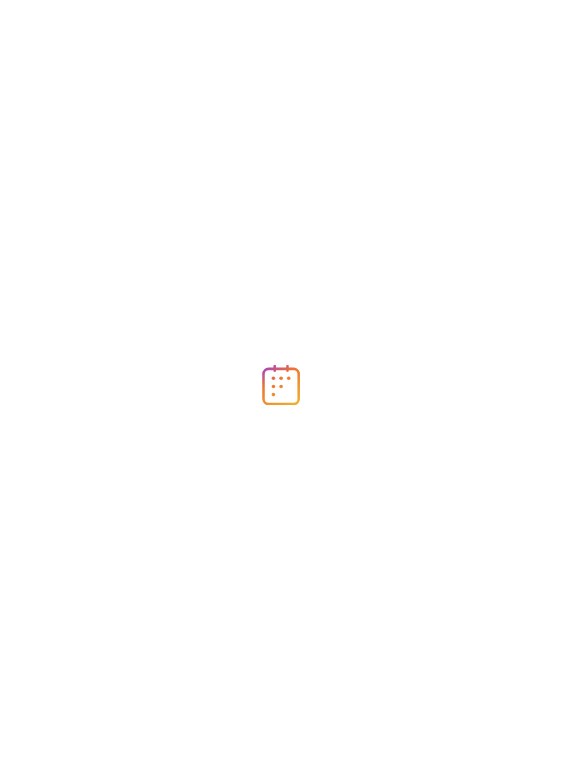 scroll, scrollTop: 0, scrollLeft: 0, axis: both 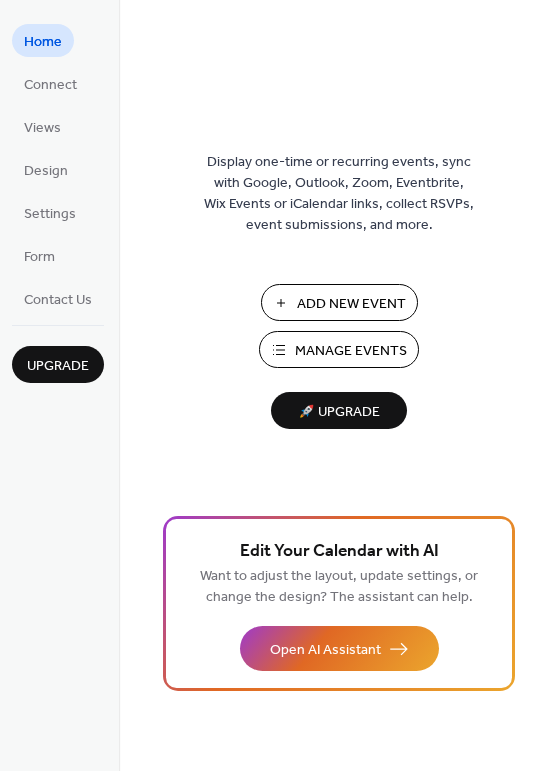 click on "Add New Event" at bounding box center [351, 304] 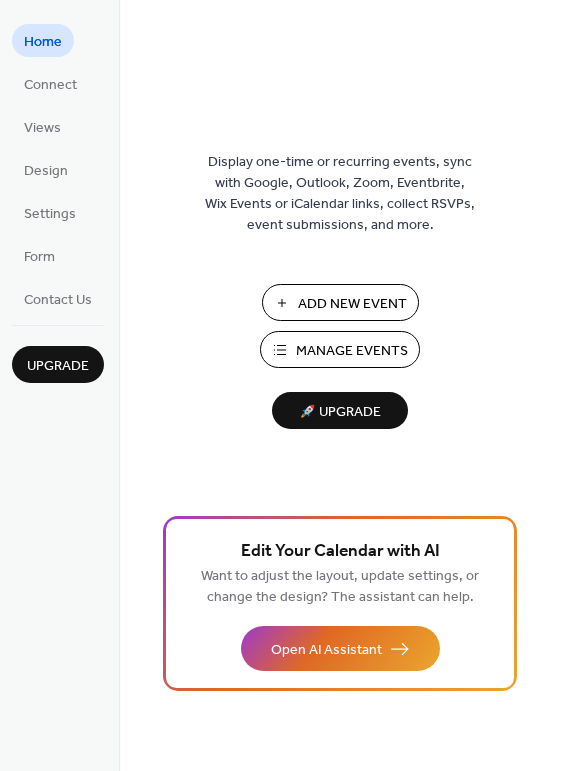 click on "Manage Events" at bounding box center [352, 351] 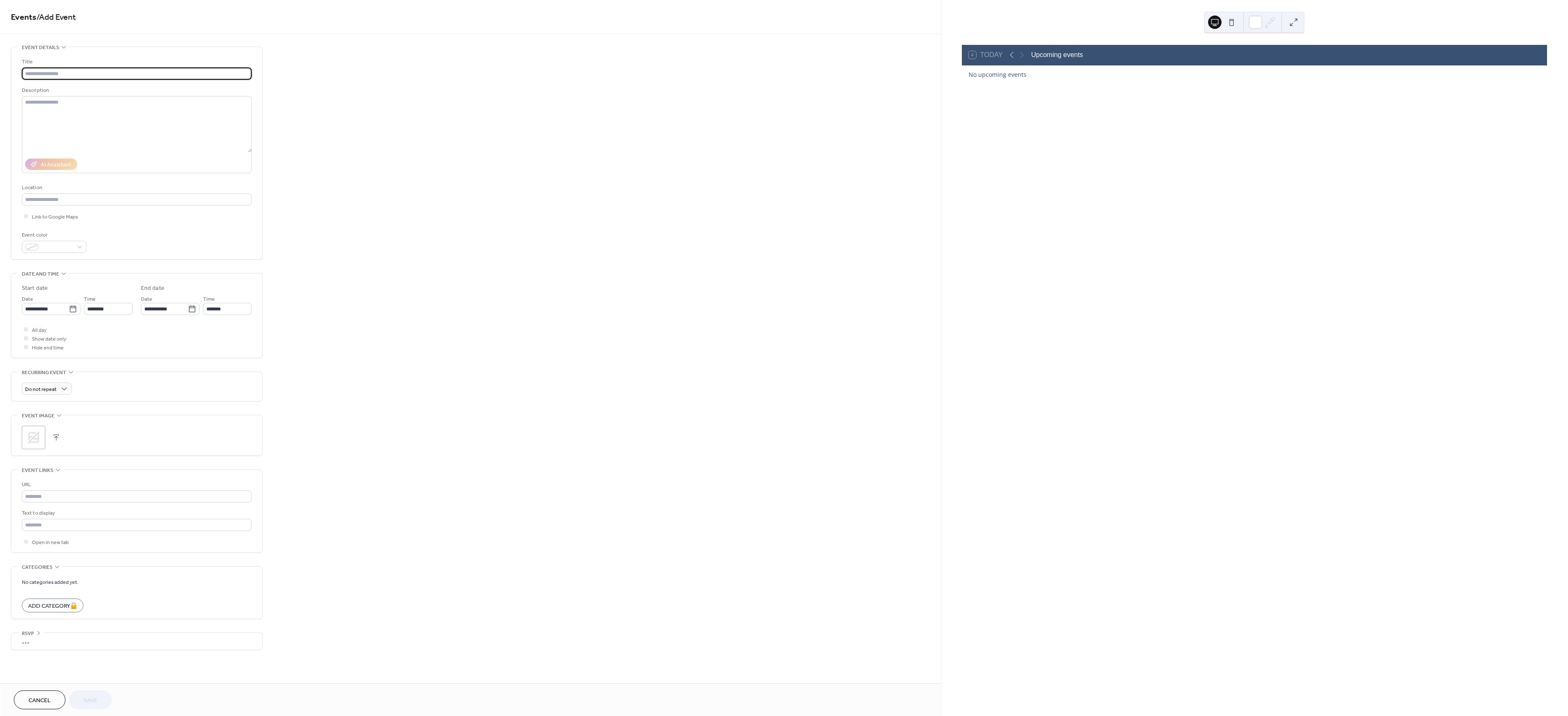 scroll, scrollTop: 0, scrollLeft: 0, axis: both 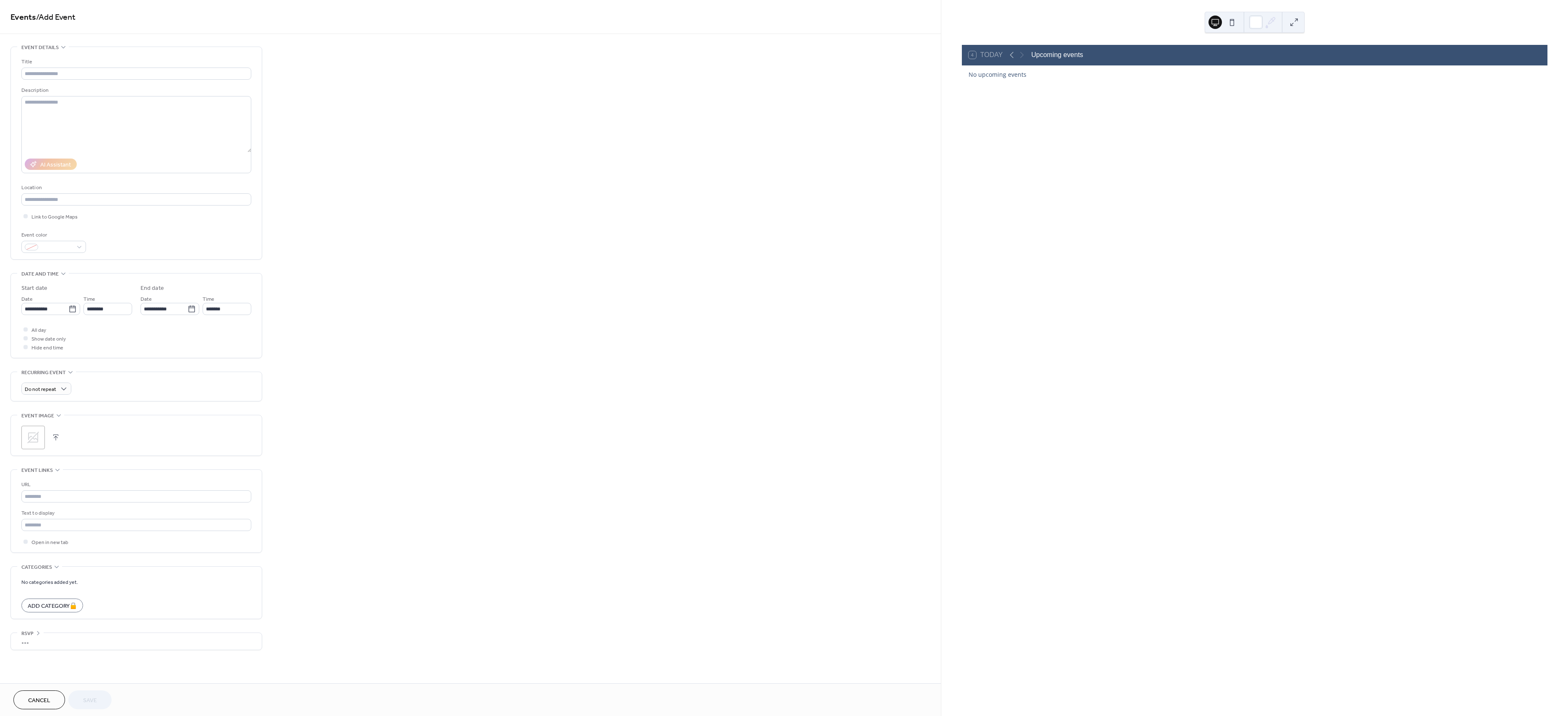 click on "**********" at bounding box center [470, 352] 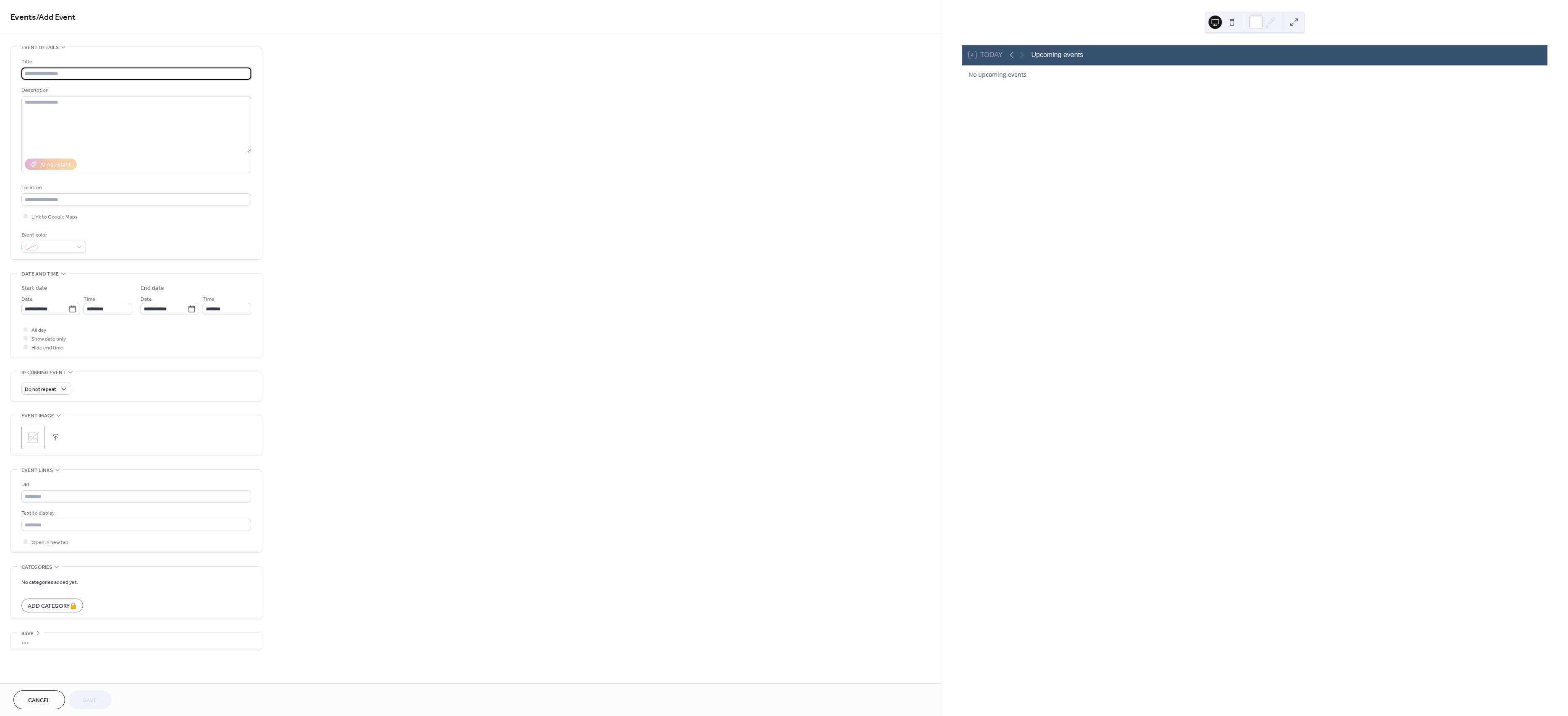 click at bounding box center [136, 73] 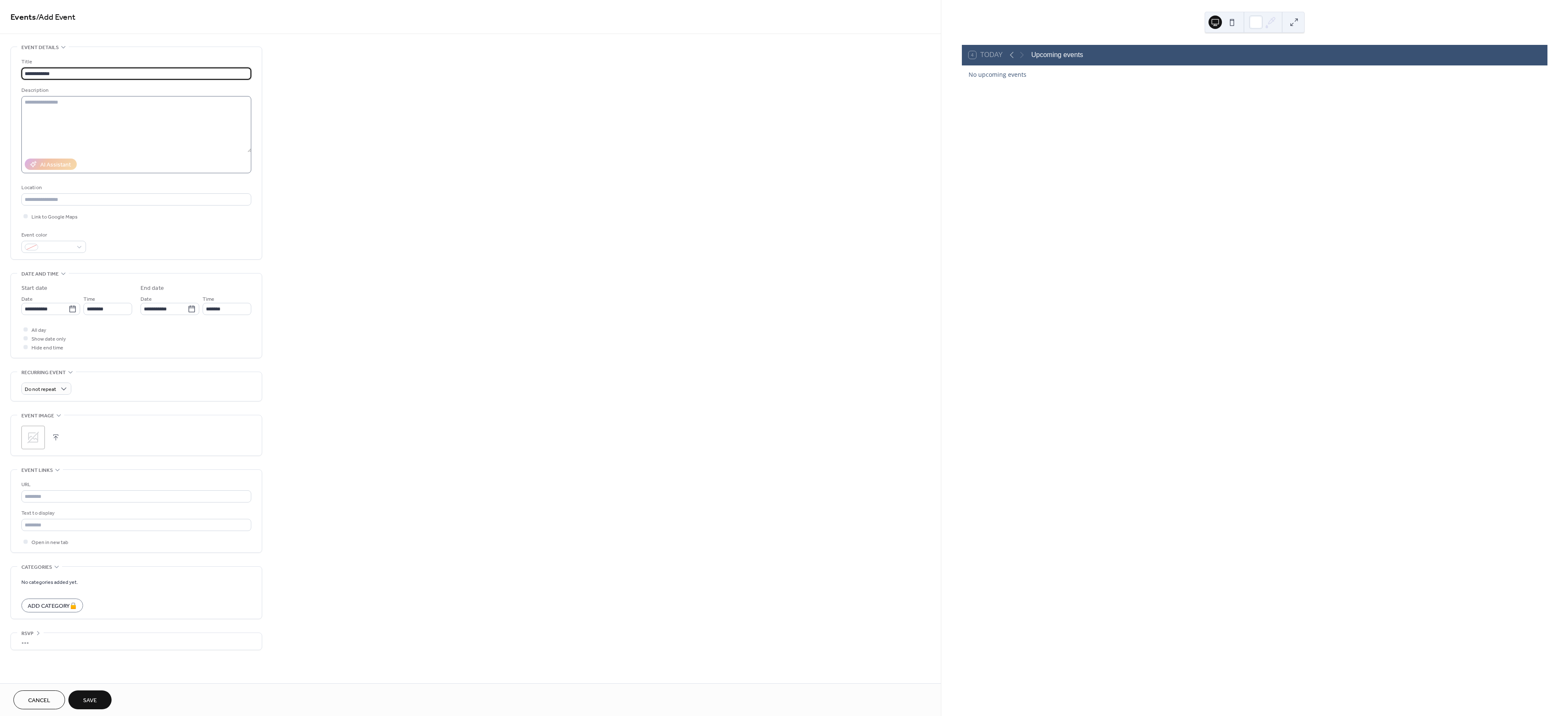 type on "**********" 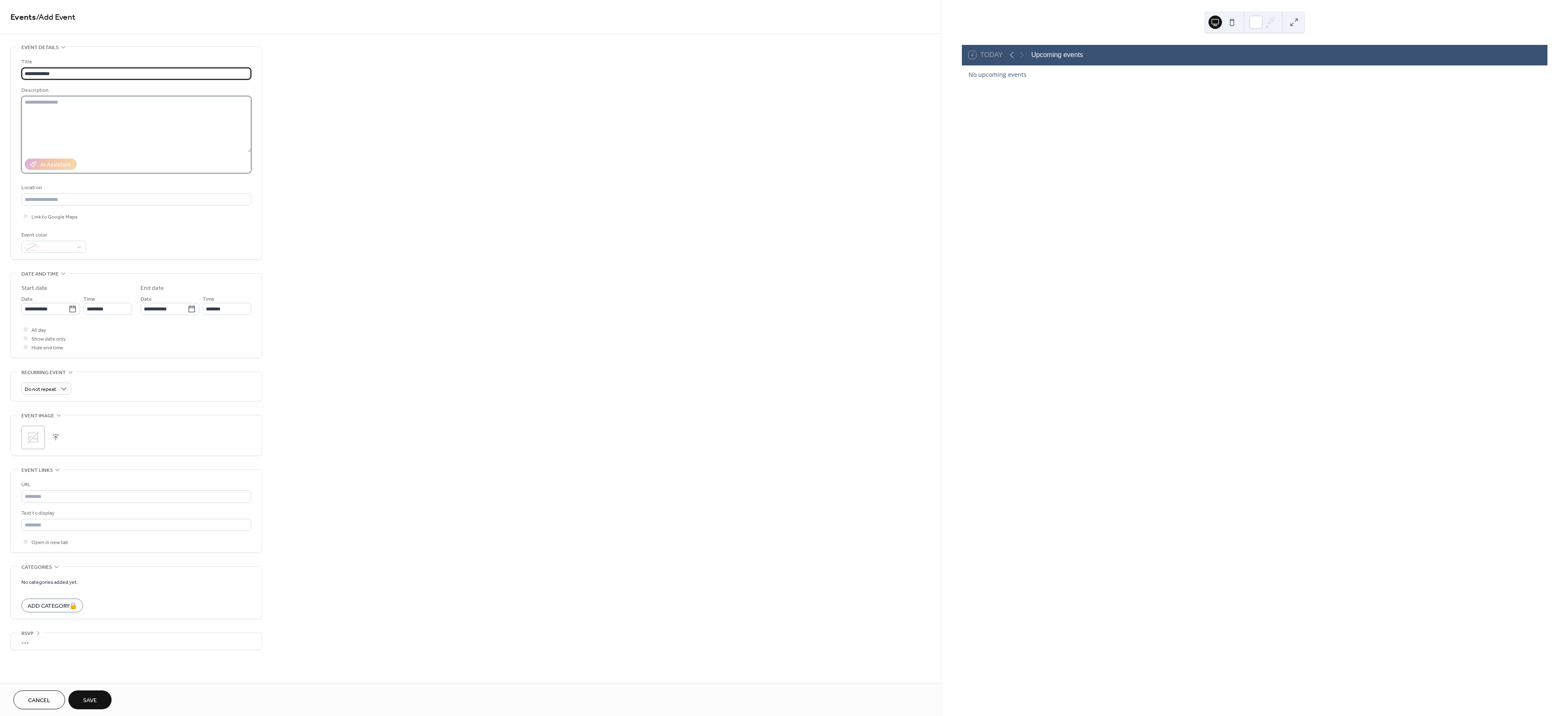click at bounding box center [136, 124] 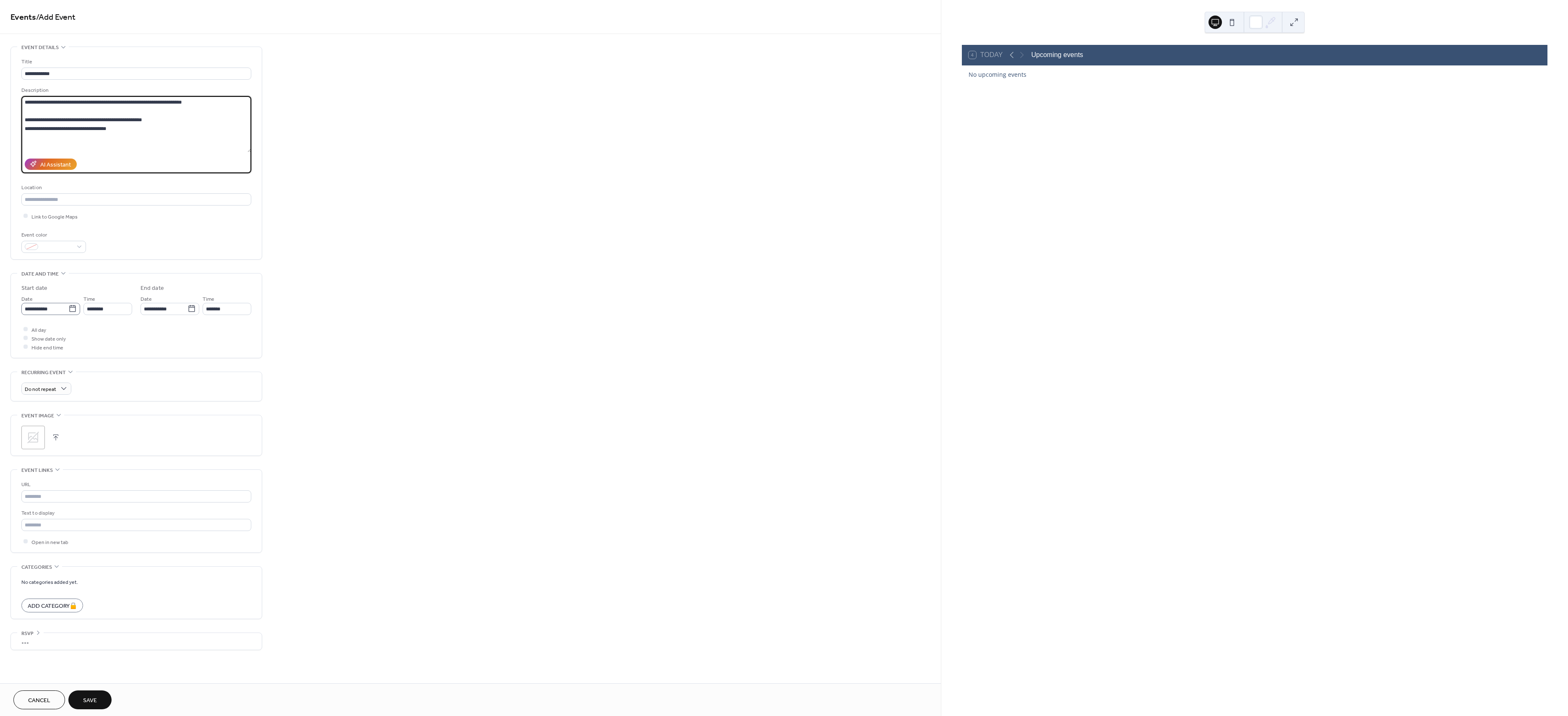 type on "**********" 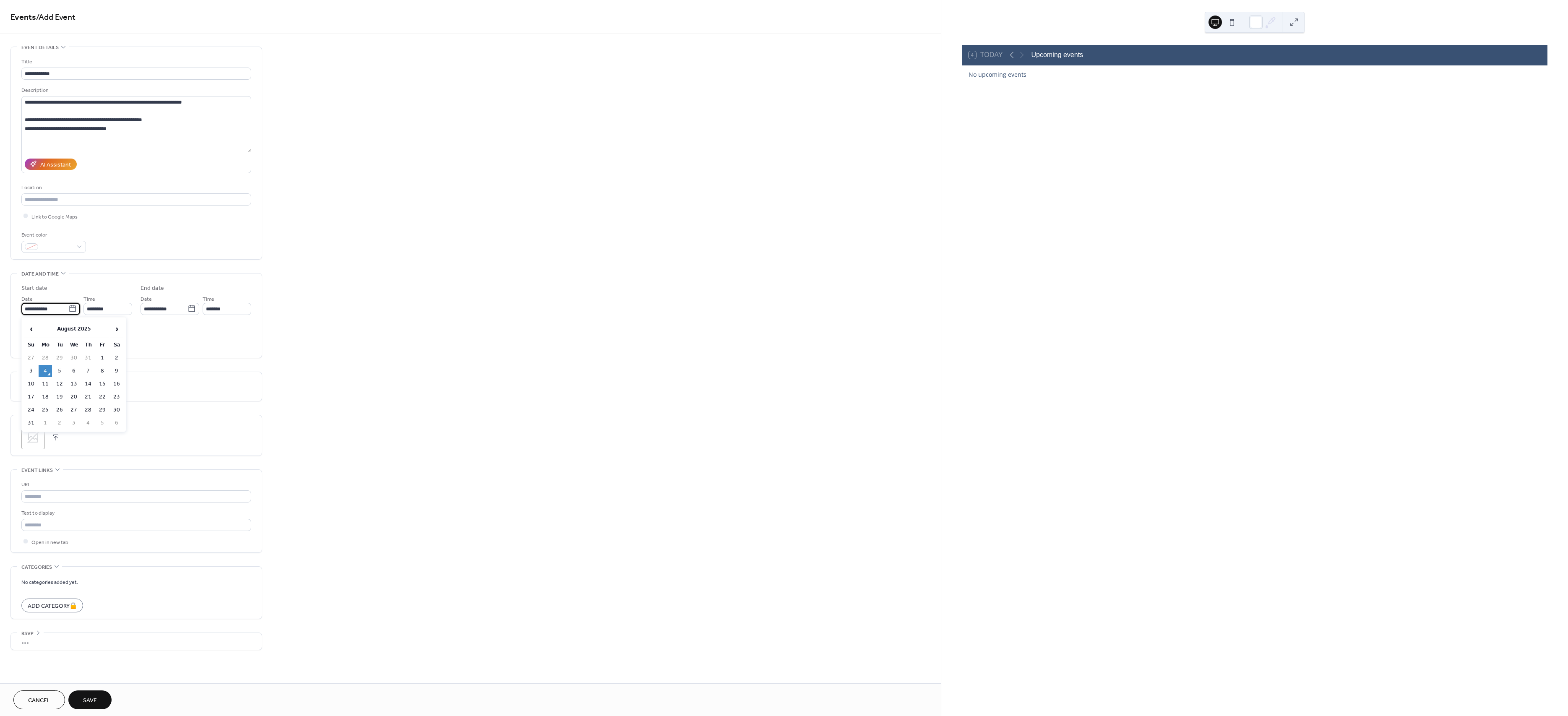 click on "**********" at bounding box center (45, 309) 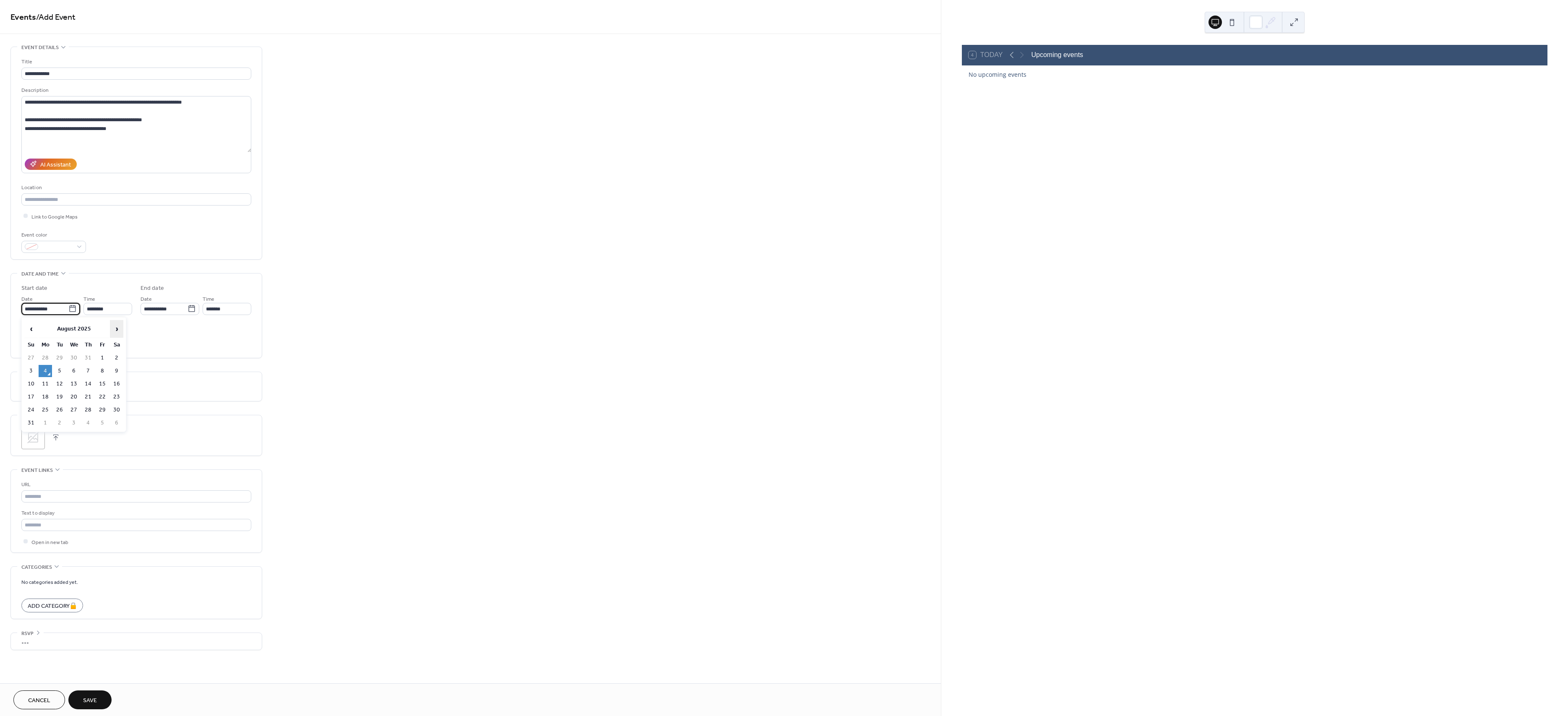 click on "›" at bounding box center [117, 329] 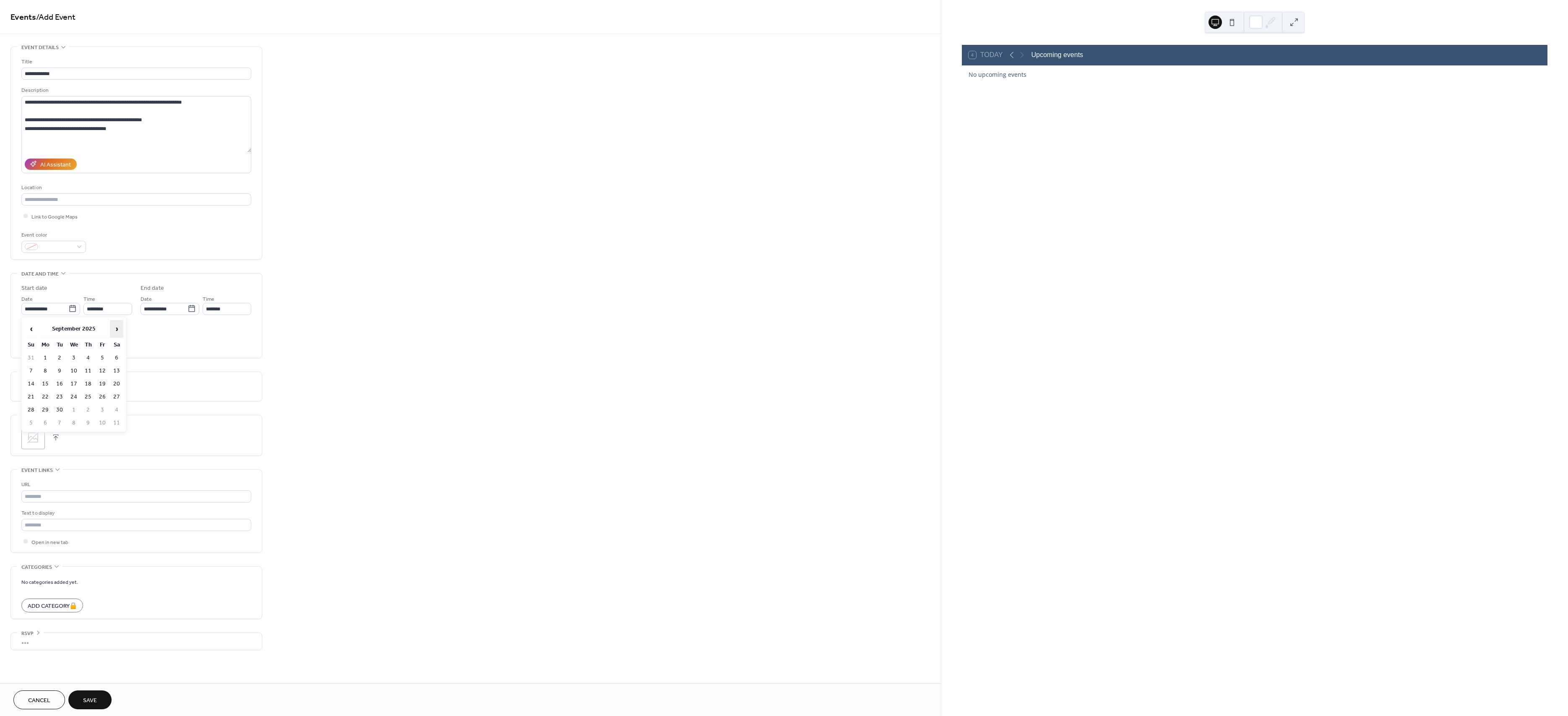 click on "›" at bounding box center (117, 329) 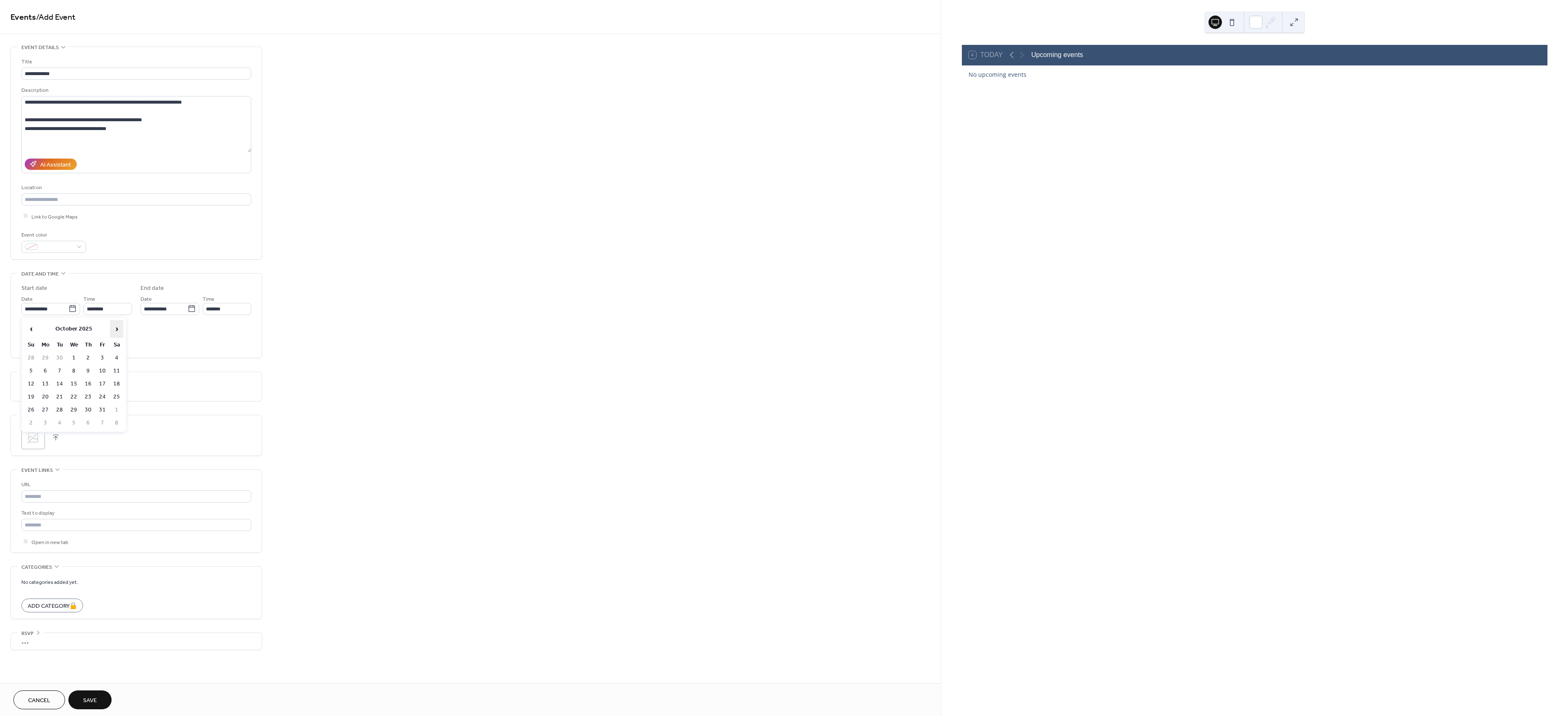 click on "›" at bounding box center [117, 329] 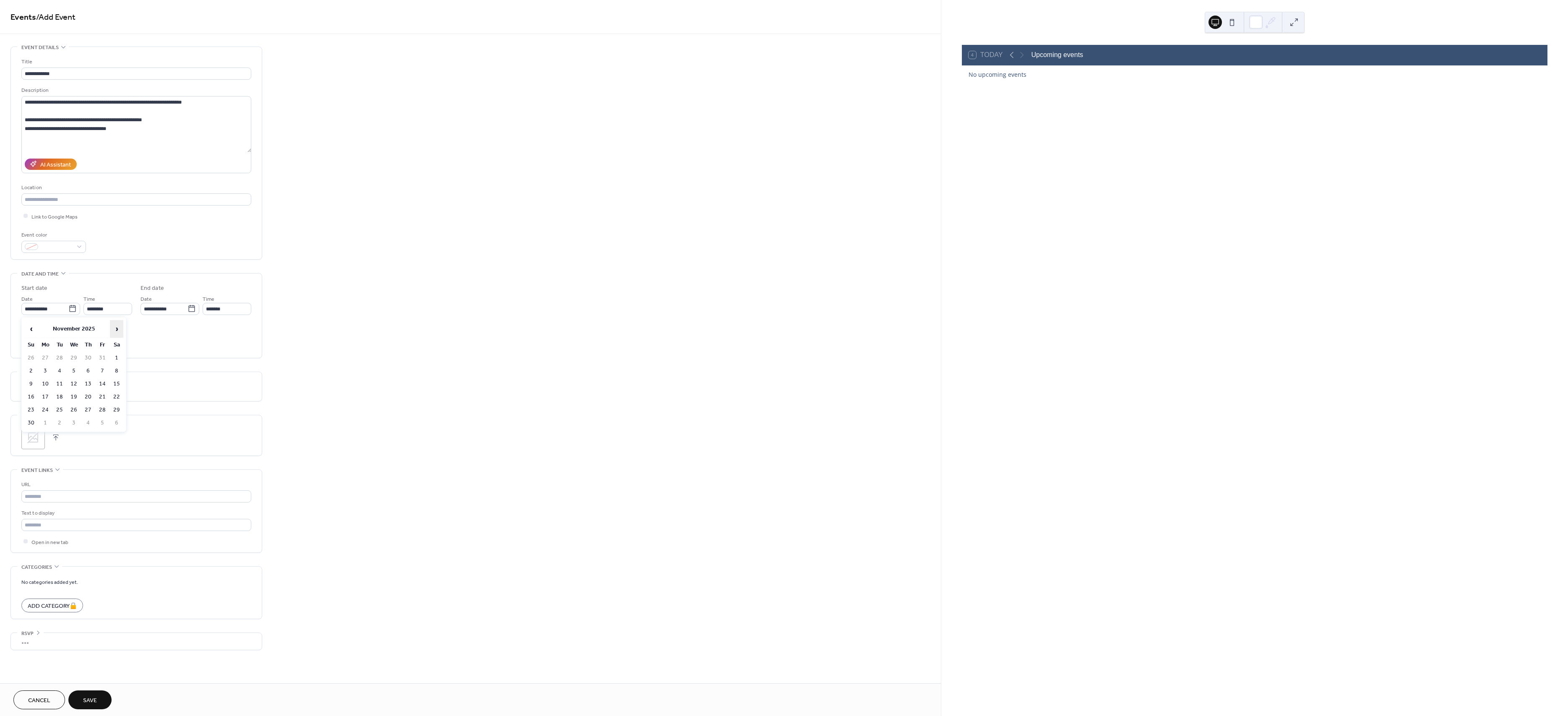 click on "›" at bounding box center (117, 329) 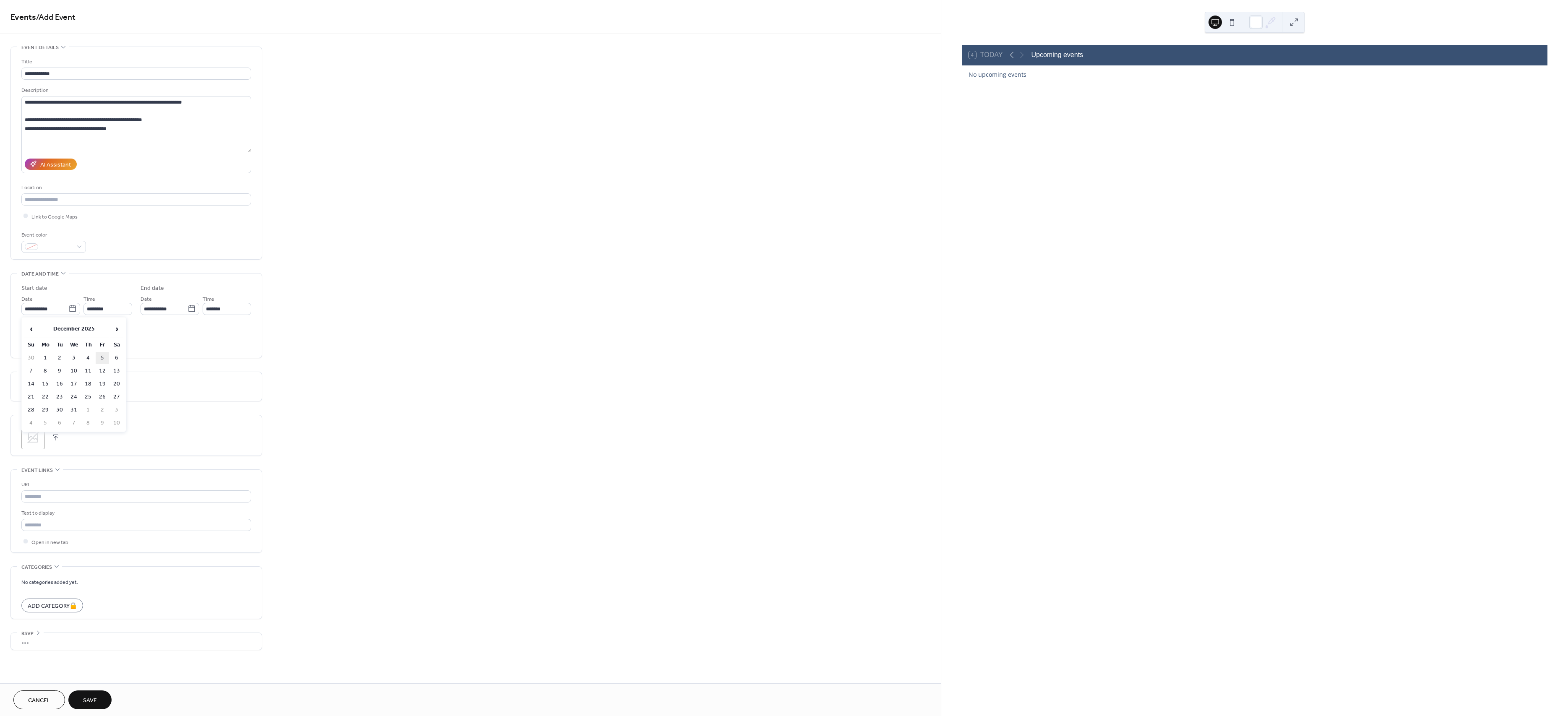 click on "5" at bounding box center [102, 358] 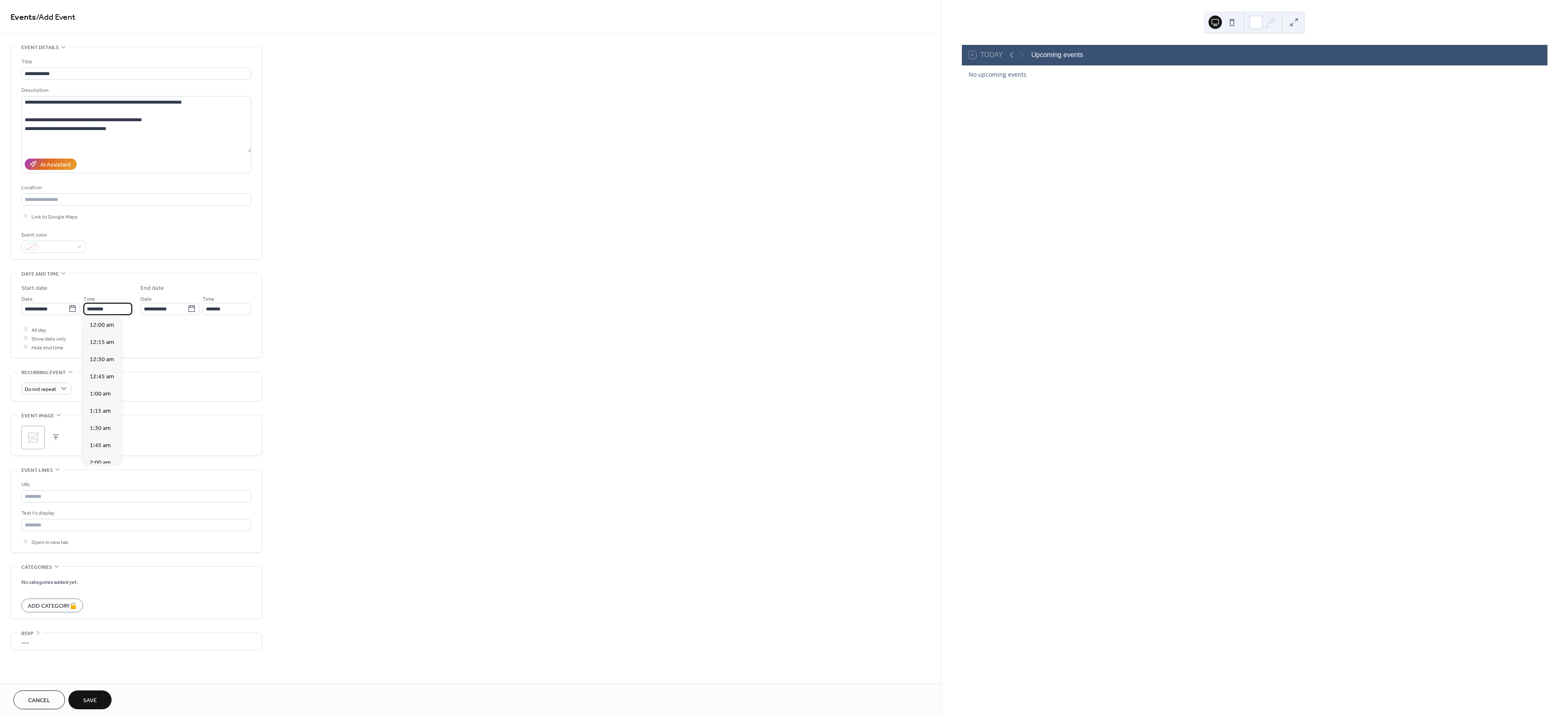 click on "********" at bounding box center [108, 309] 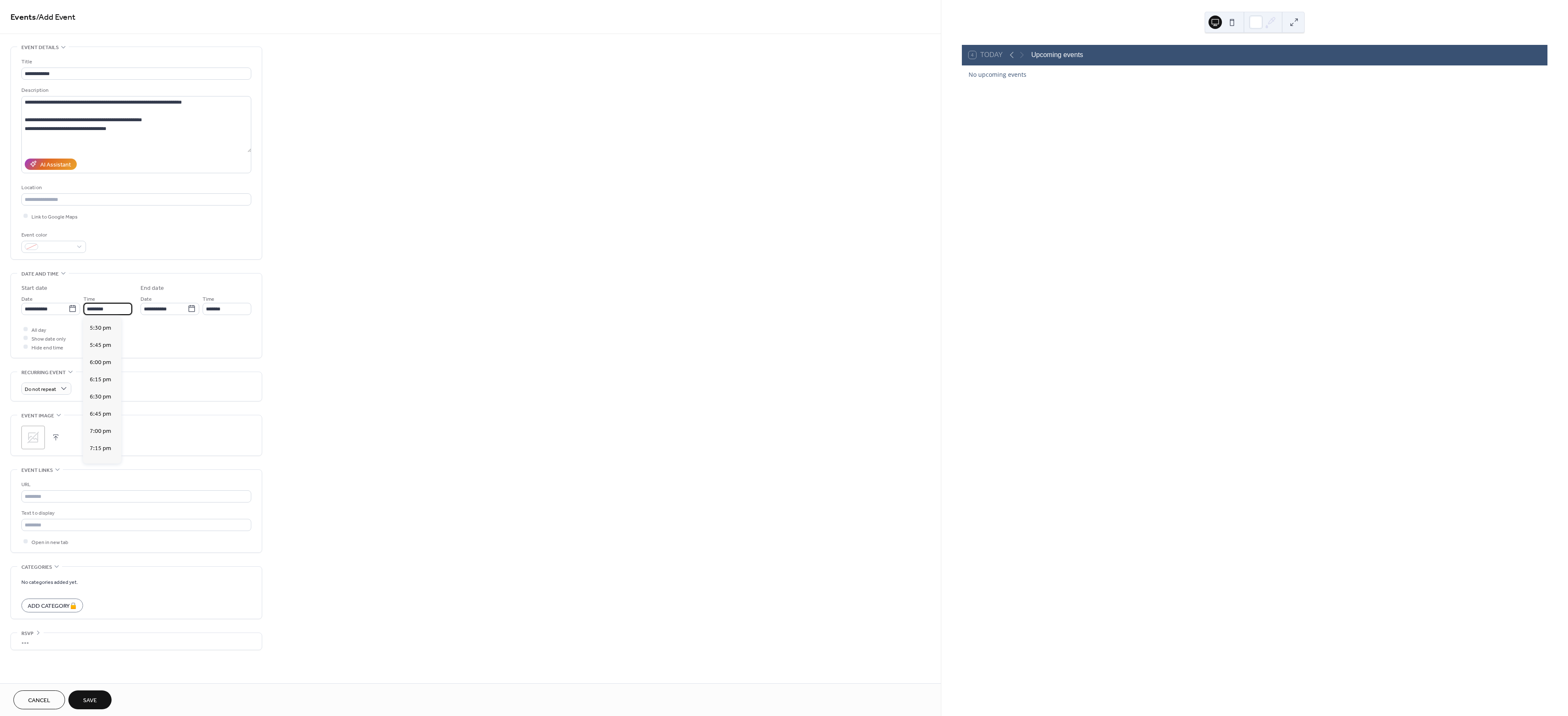 scroll, scrollTop: 1214, scrollLeft: 0, axis: vertical 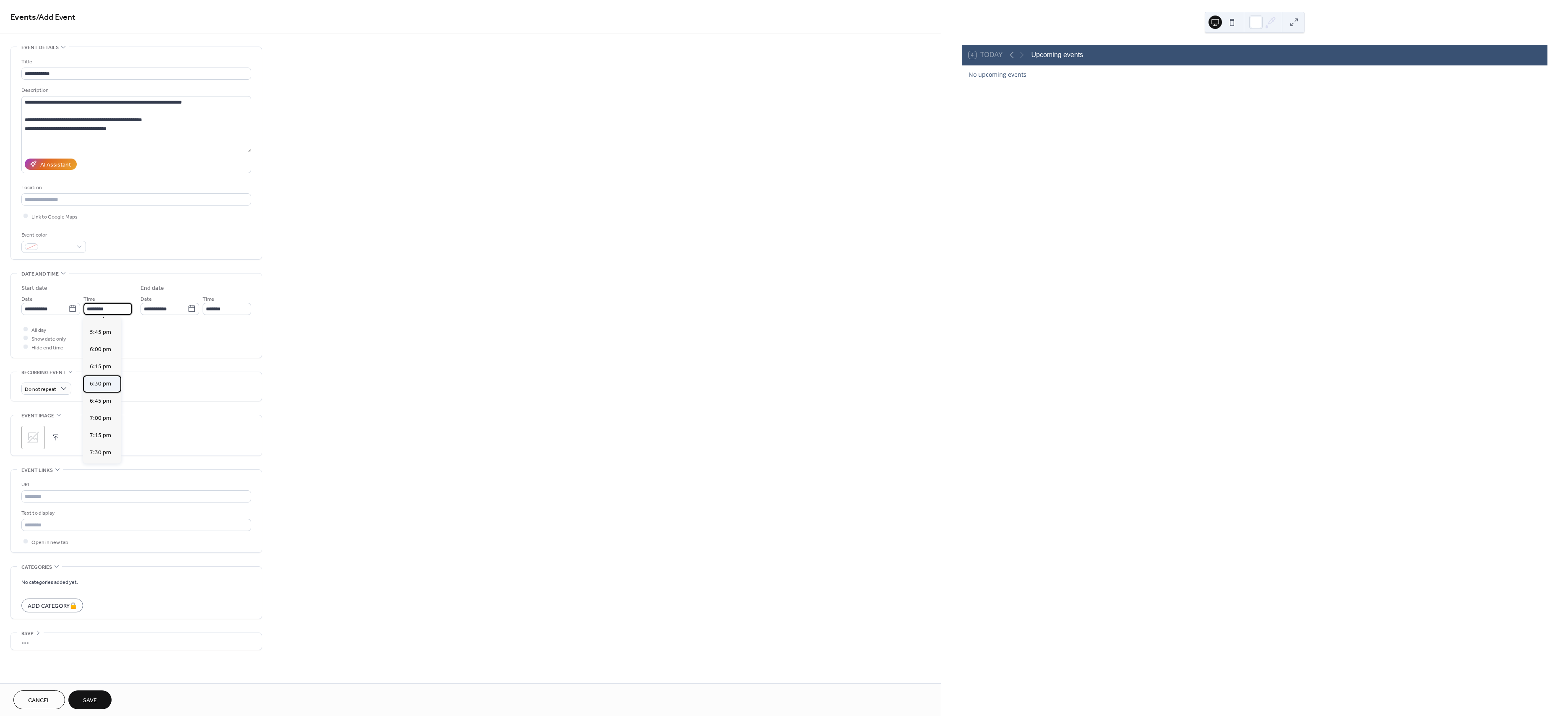 click on "6:30 pm" at bounding box center (100, 384) 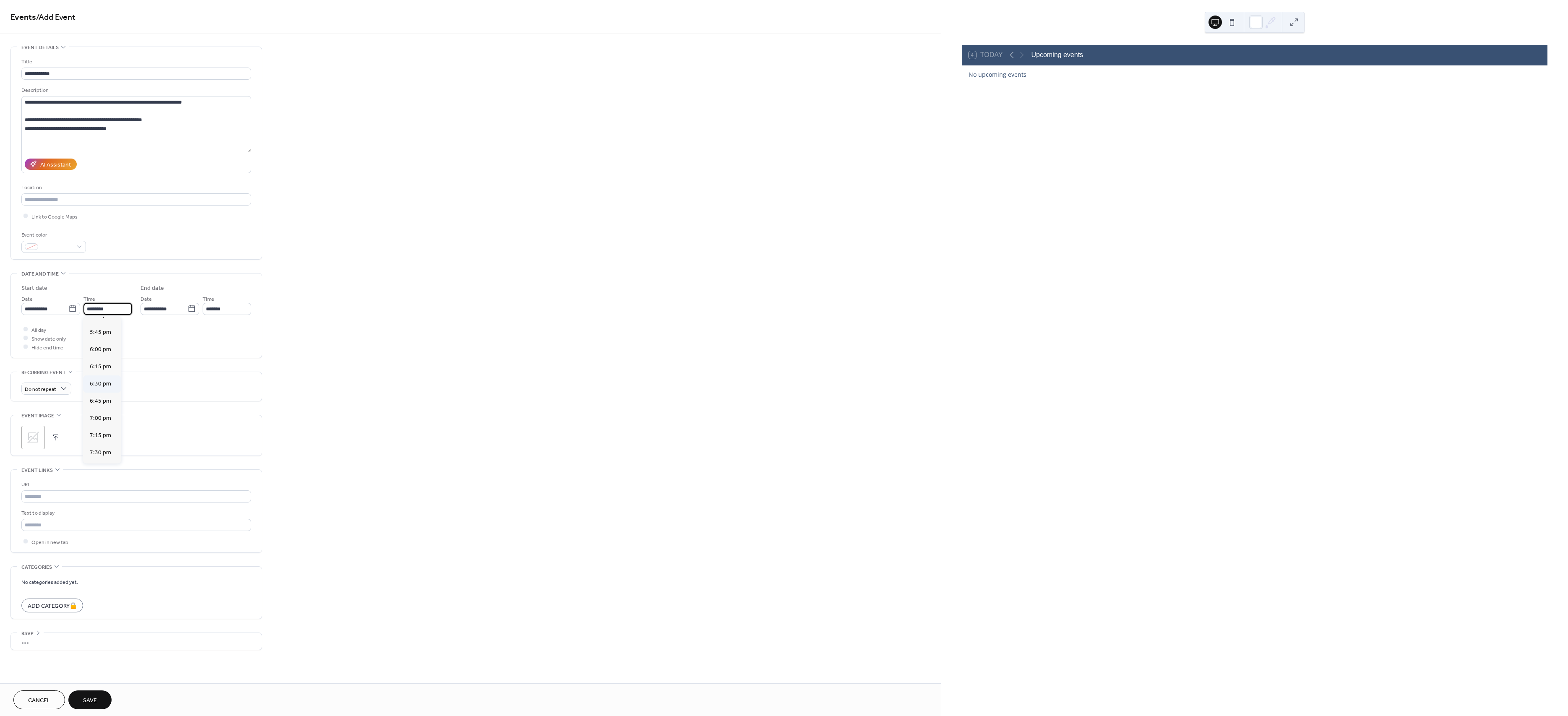type on "*******" 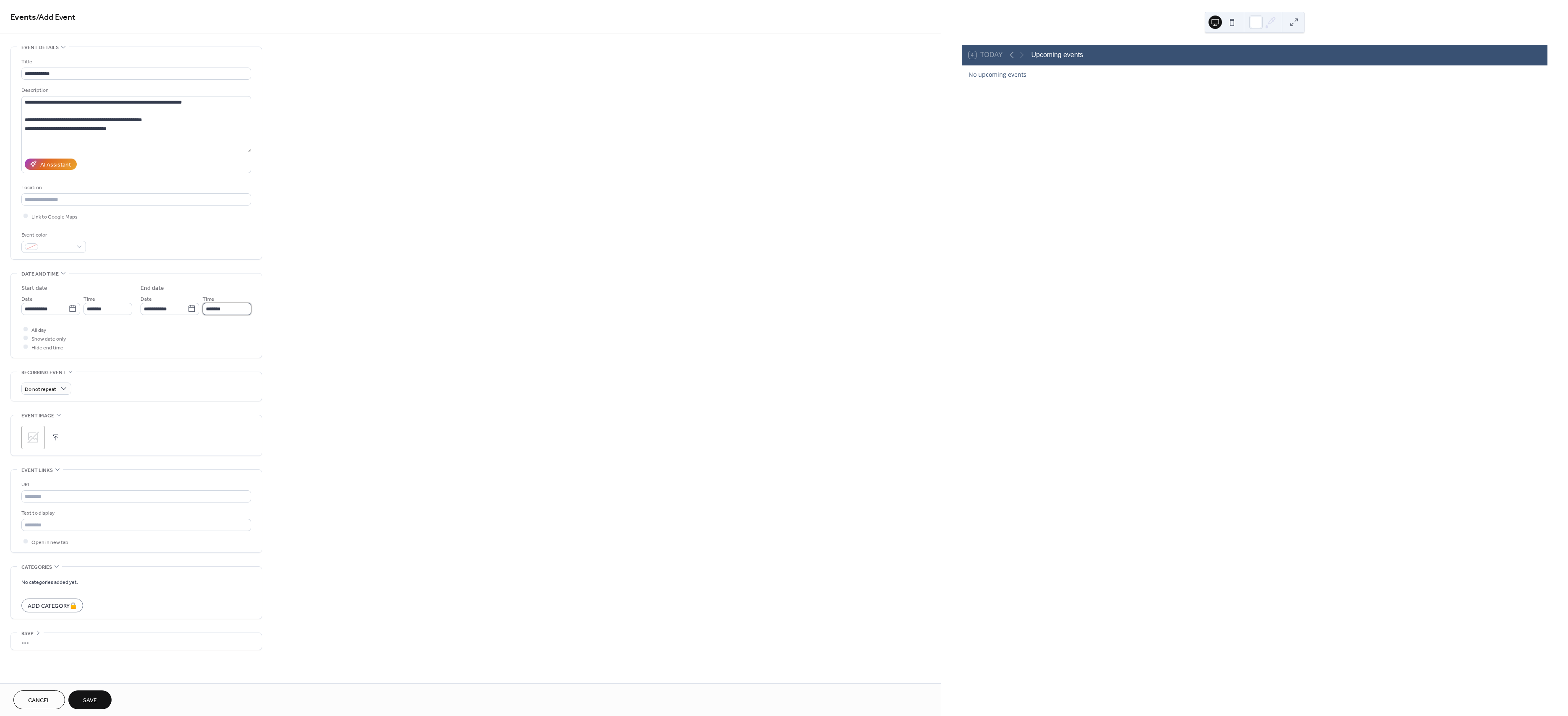 click on "*******" at bounding box center (227, 309) 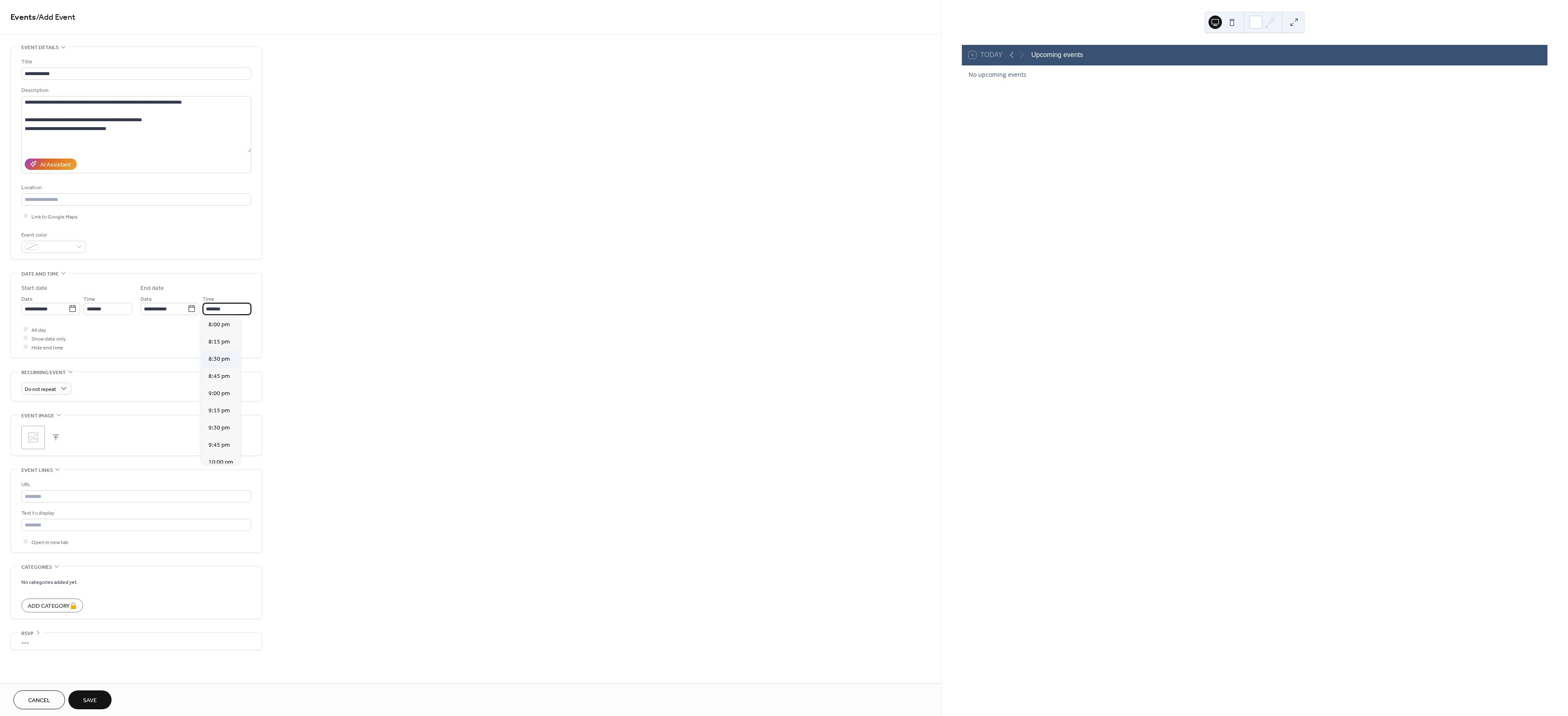 scroll, scrollTop: 127, scrollLeft: 0, axis: vertical 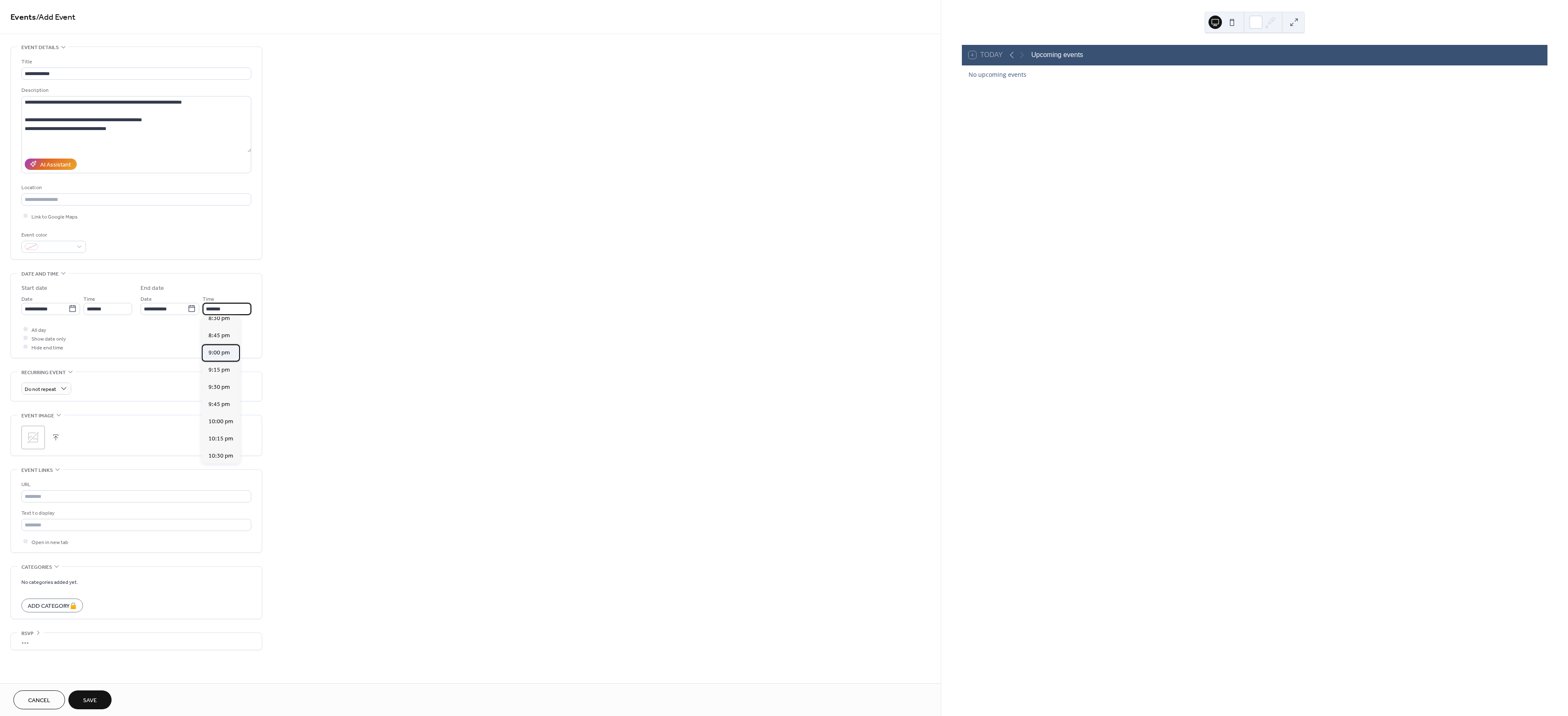 click on "9:00 pm" at bounding box center (219, 353) 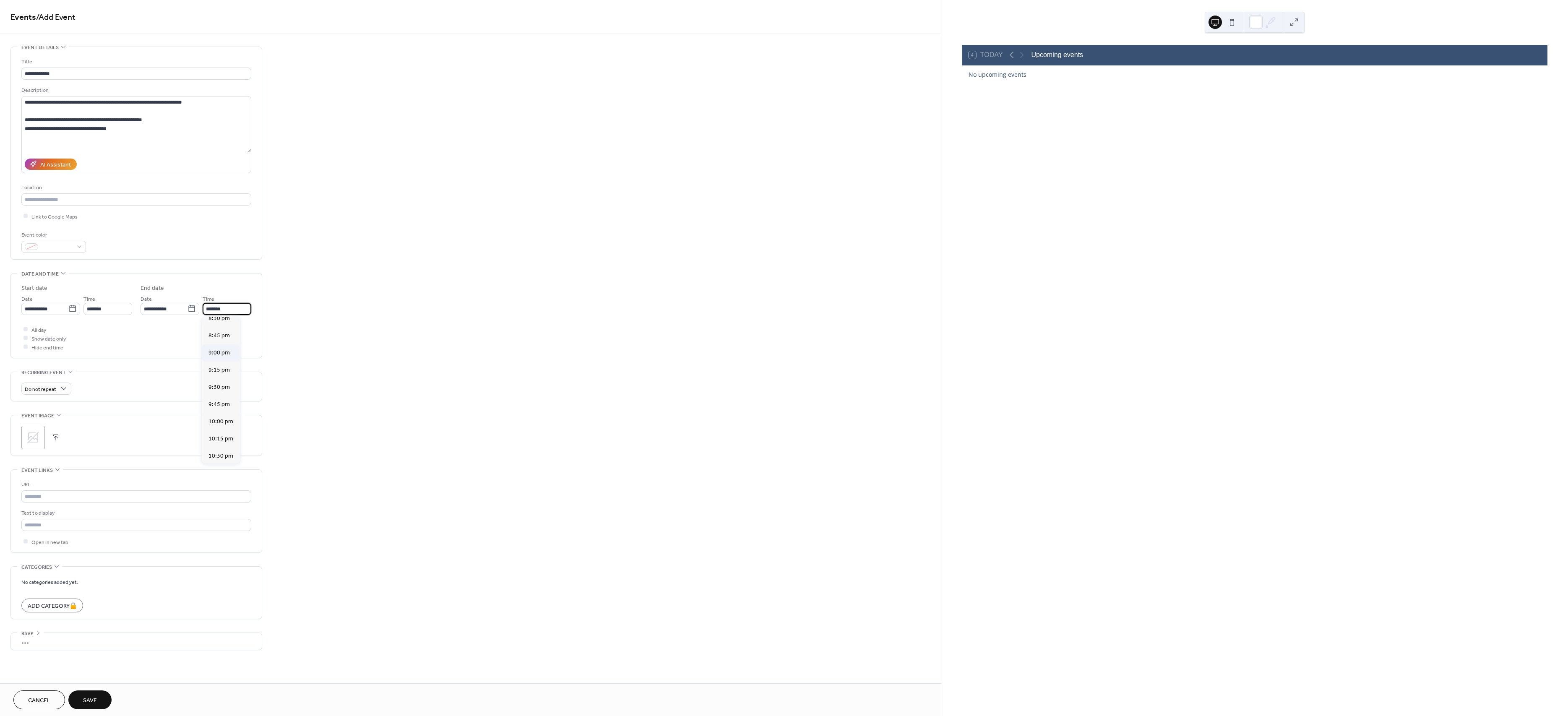 type on "*******" 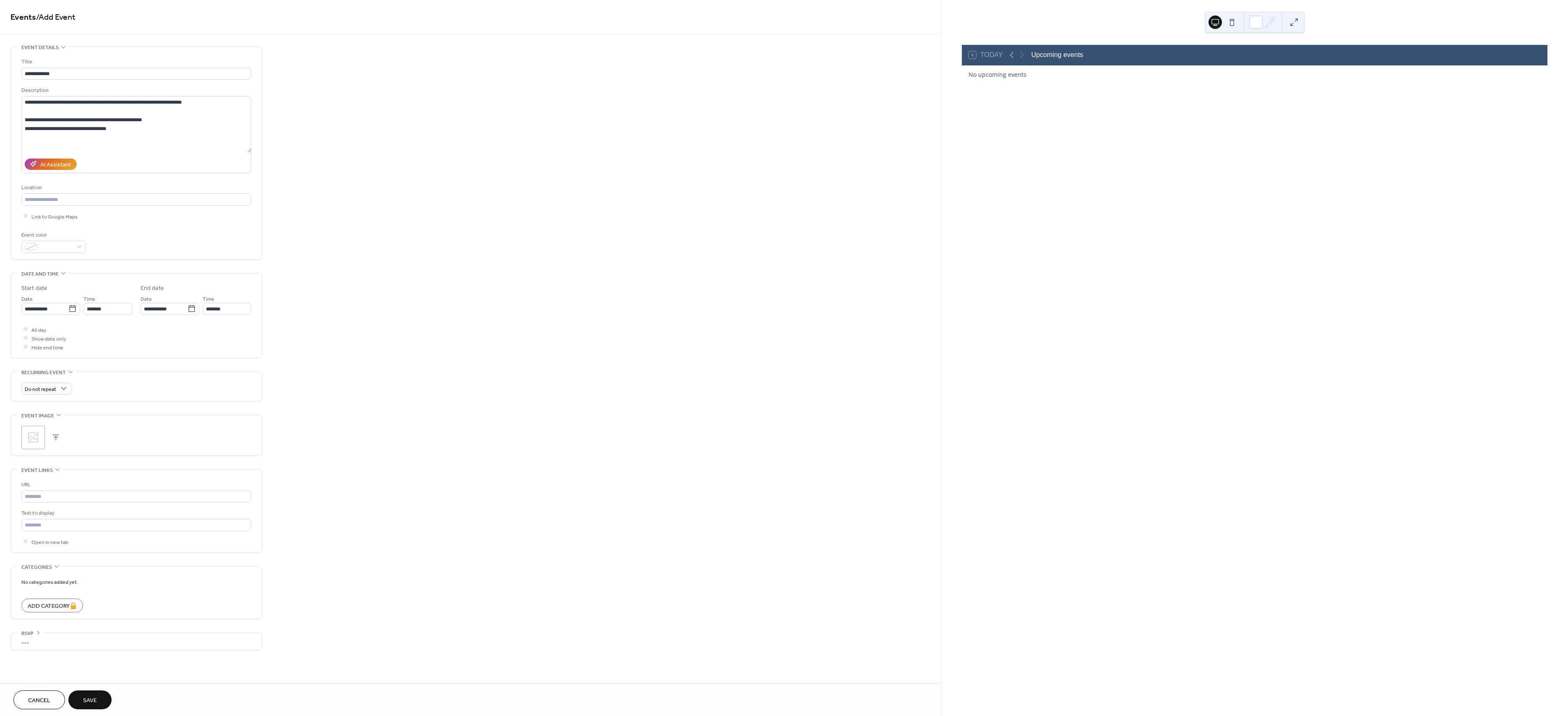 click on "All day Show date only Hide end time" at bounding box center (136, 338) 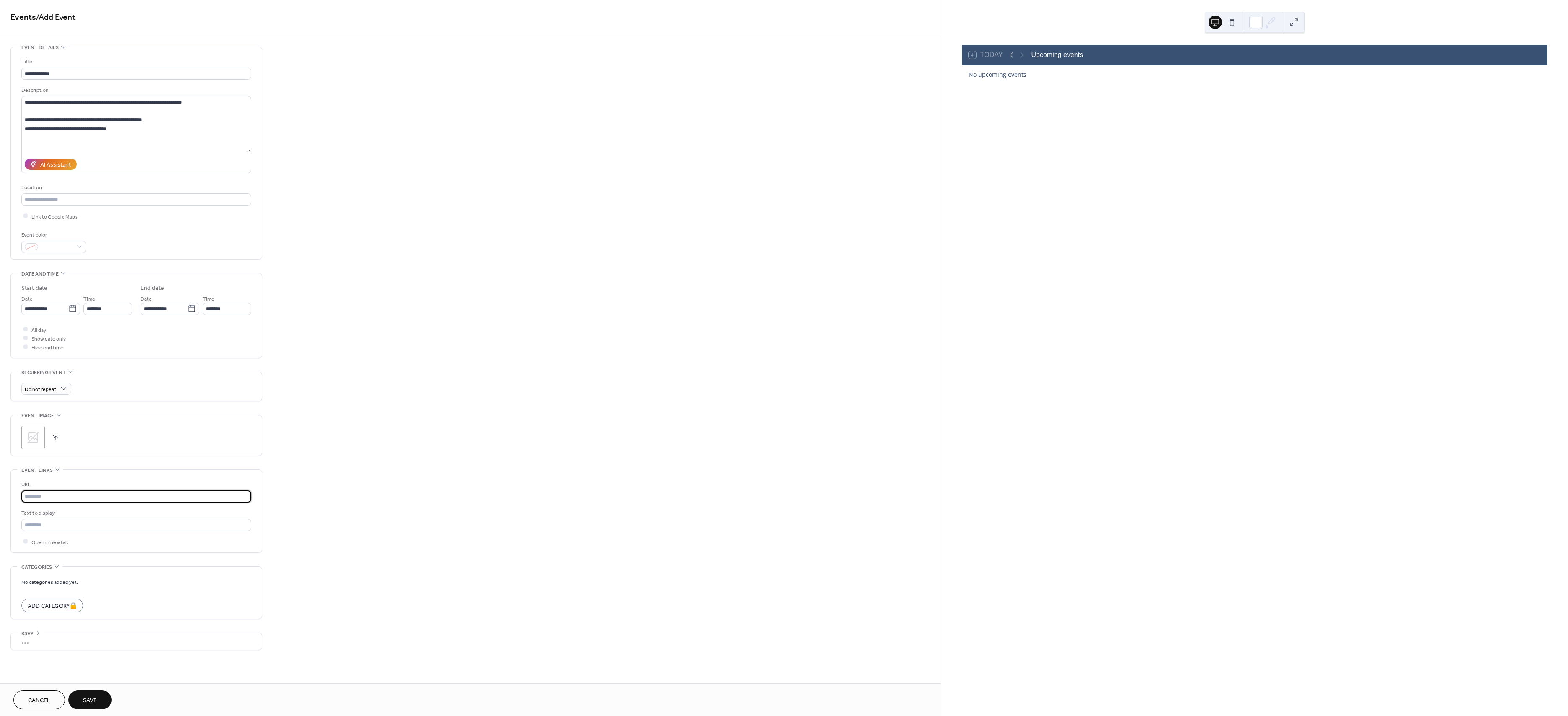 click at bounding box center [136, 496] 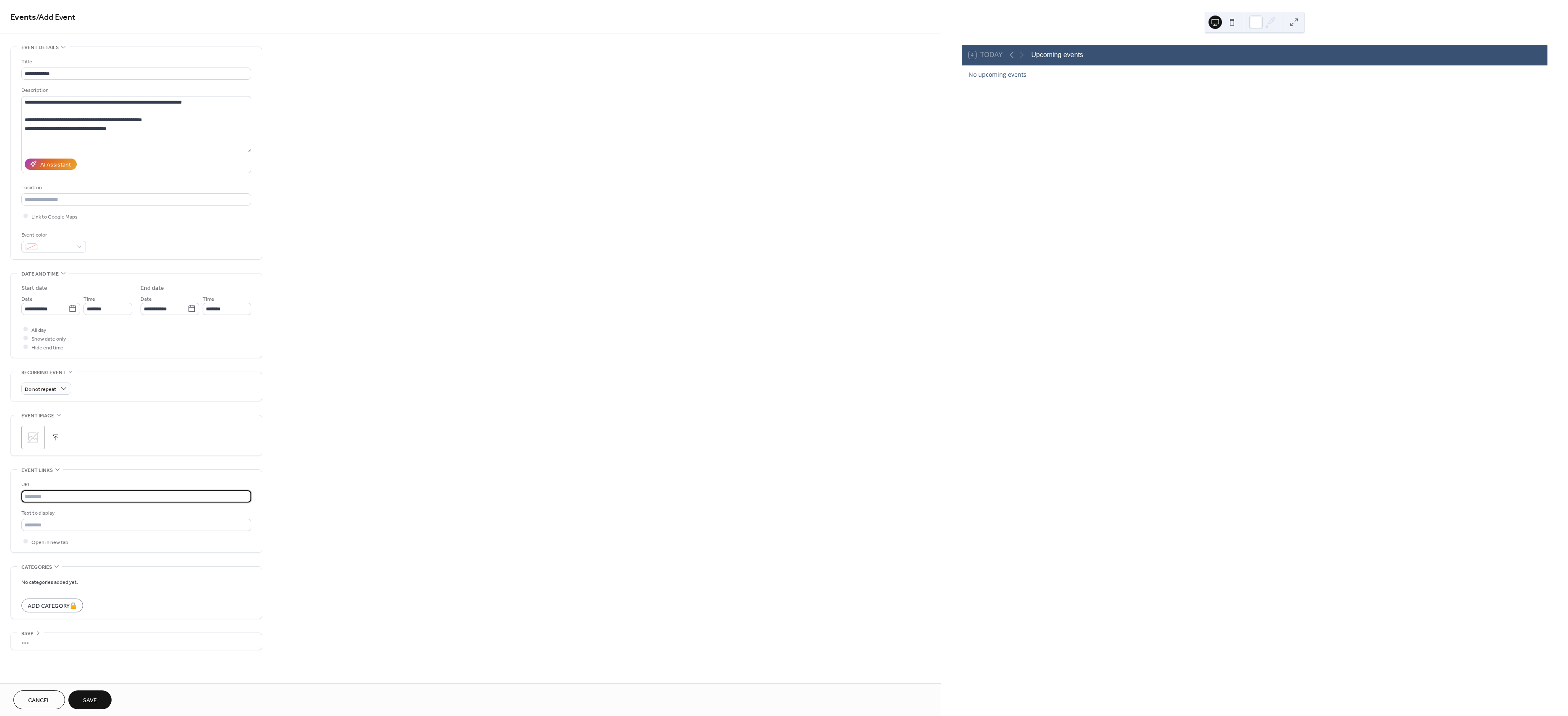 paste on "**********" 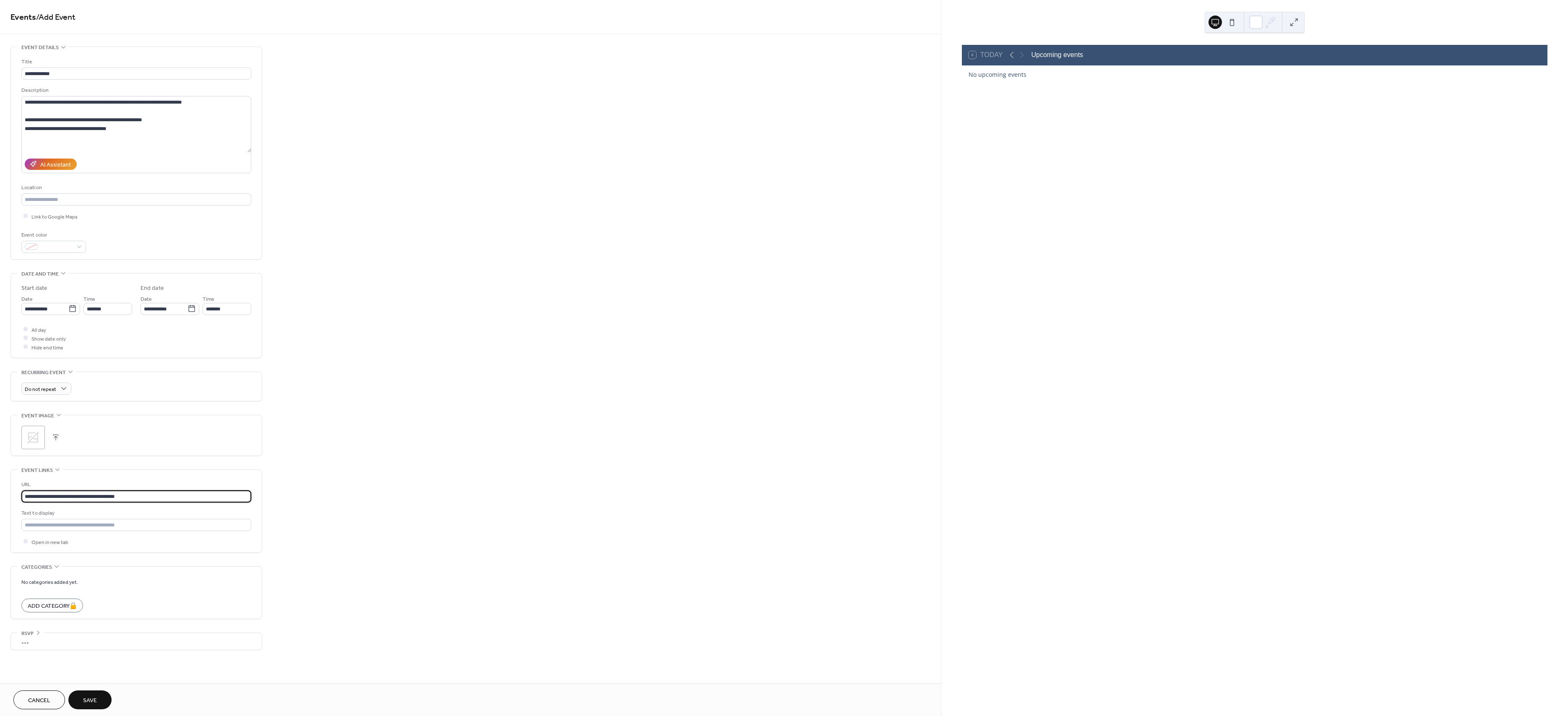 type on "**********" 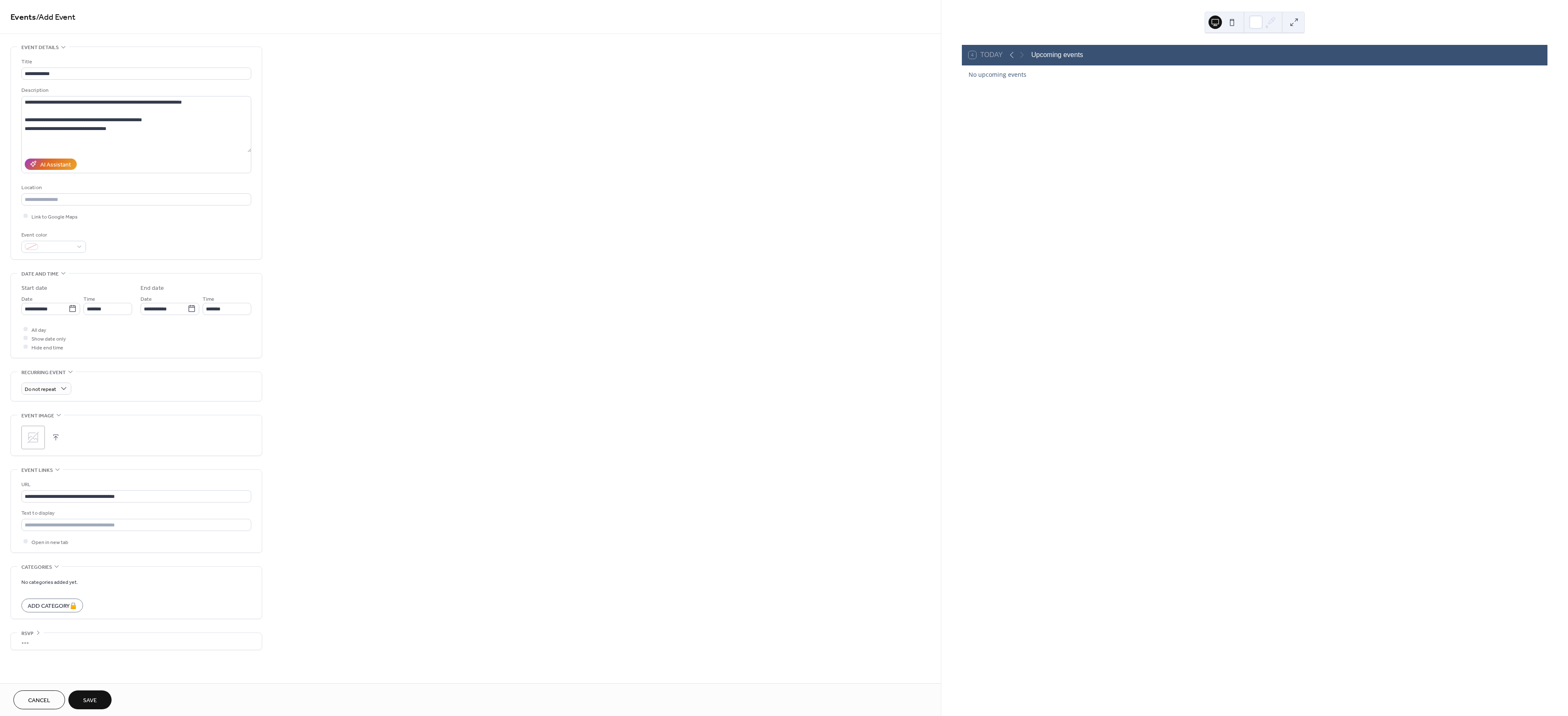 click on "•••" at bounding box center (136, 641) 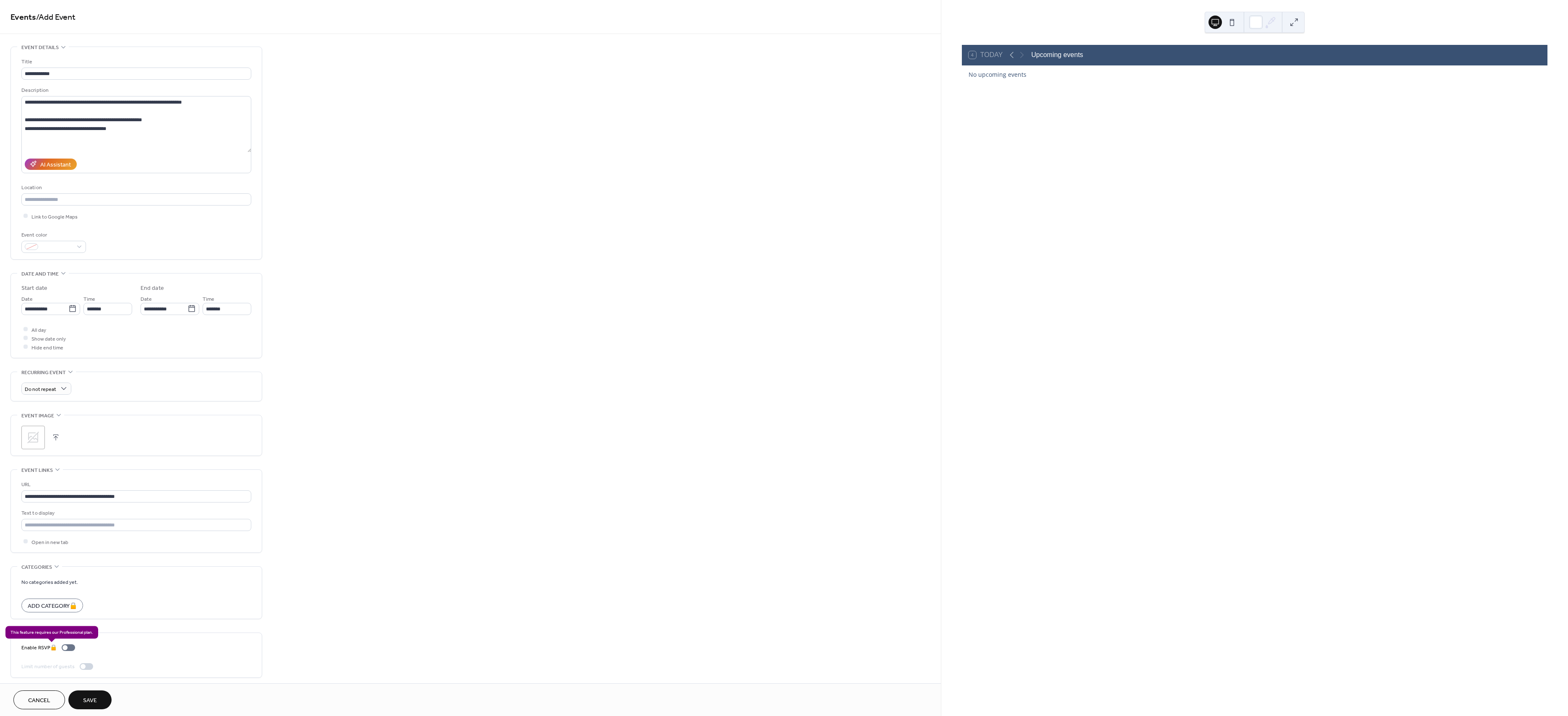 click on "Enable RSVP  🔒" at bounding box center (50, 648) 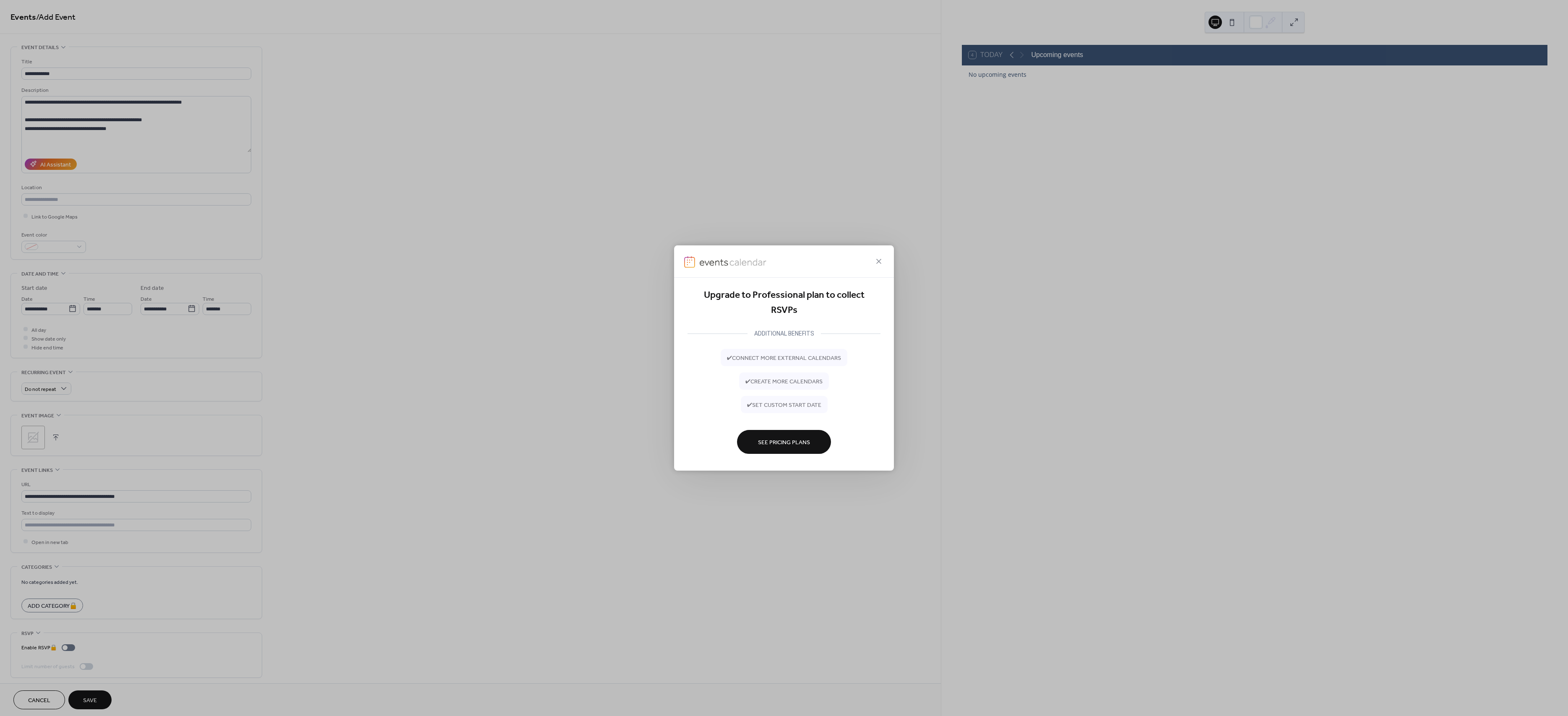 click on "Upgrade to Professional plan to collect RSVPs ADDITIONAL BENEFITS ✔  connect more external calendars ✔  create more calendars ✔  set custom start date See Pricing Plans" at bounding box center [784, 358] 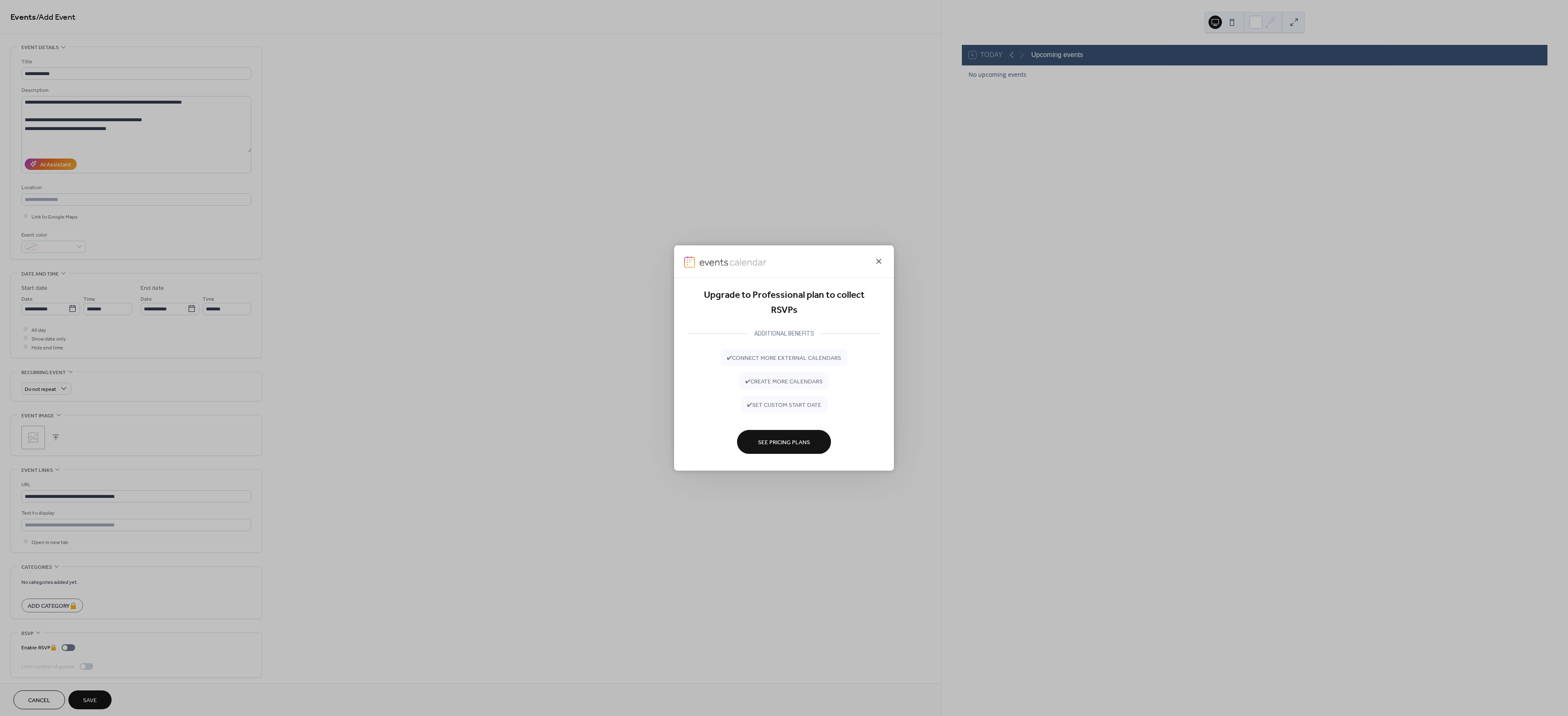 click 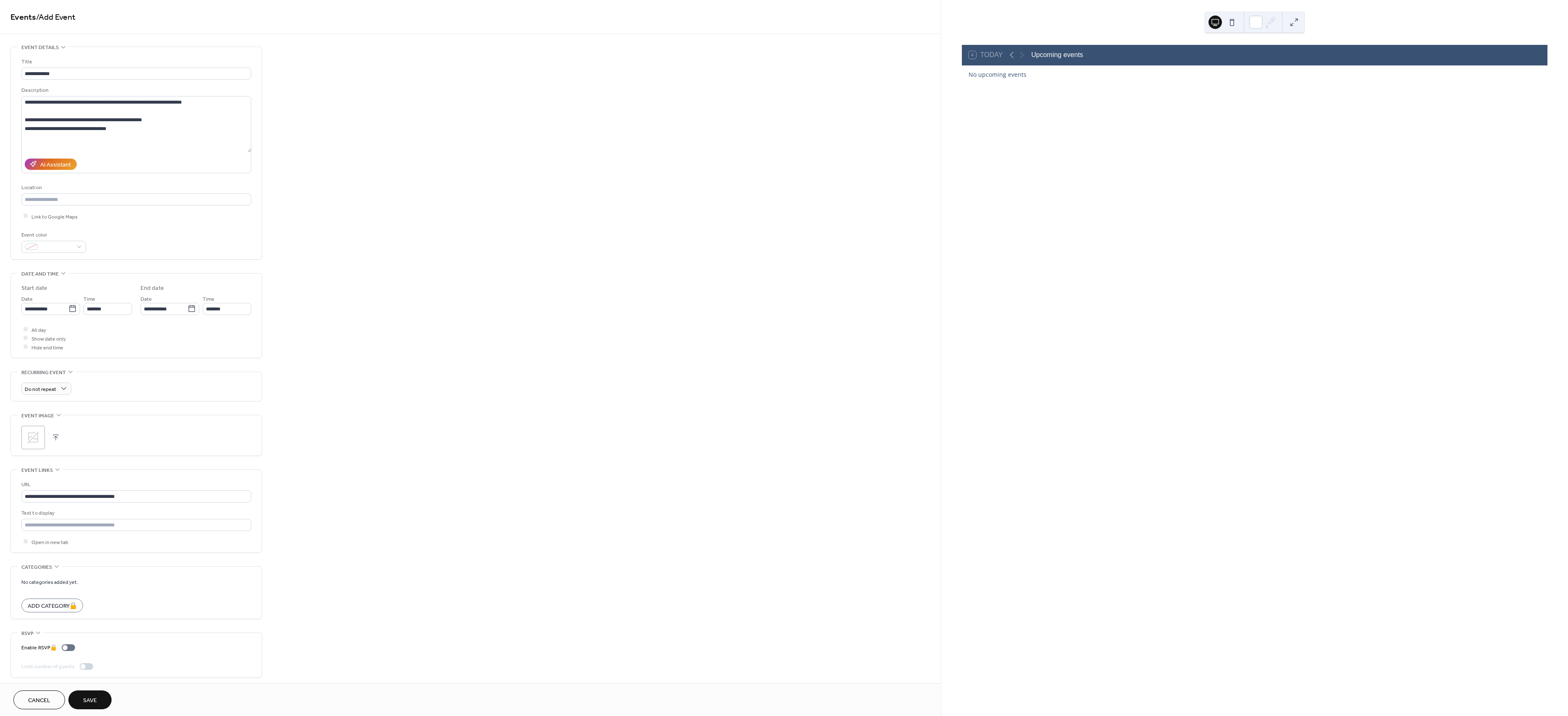 click 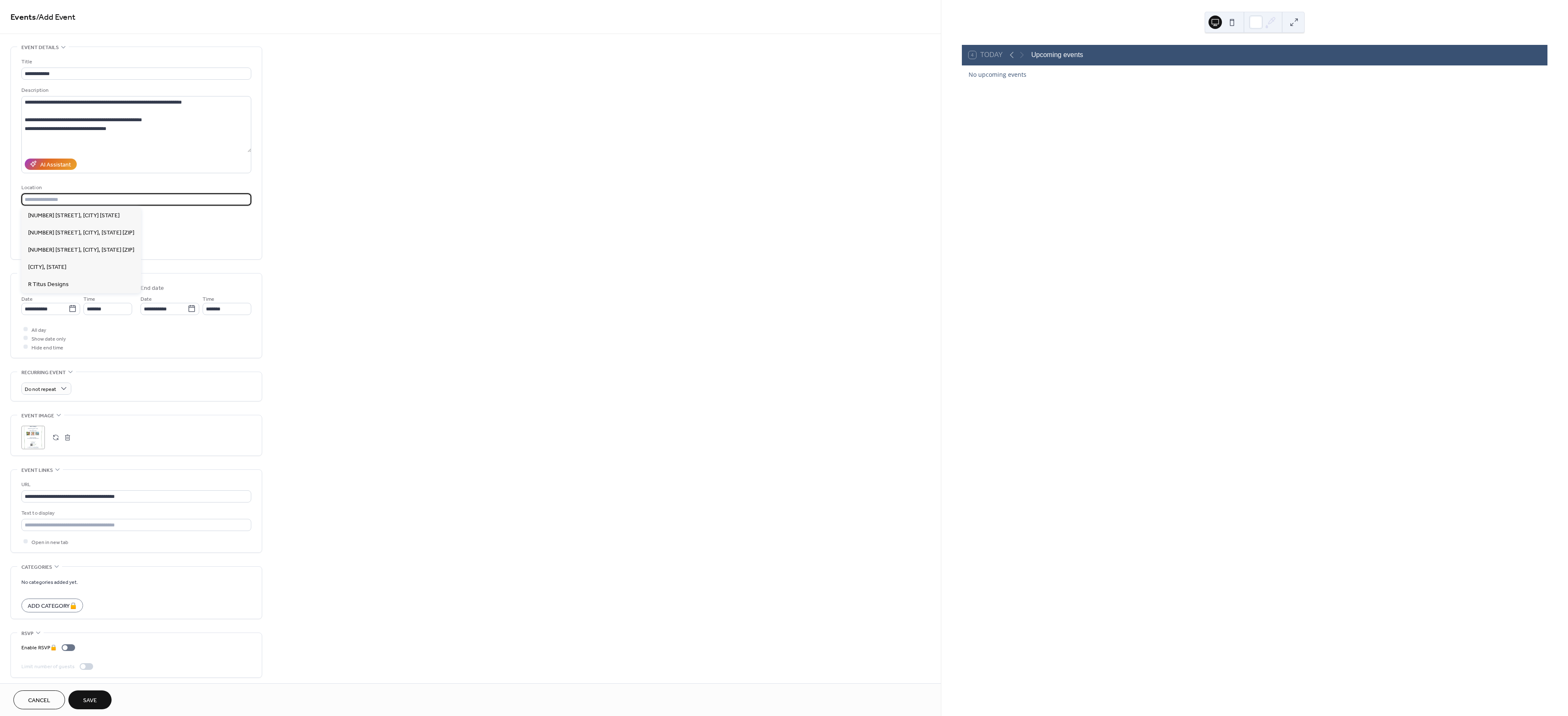 click at bounding box center (136, 199) 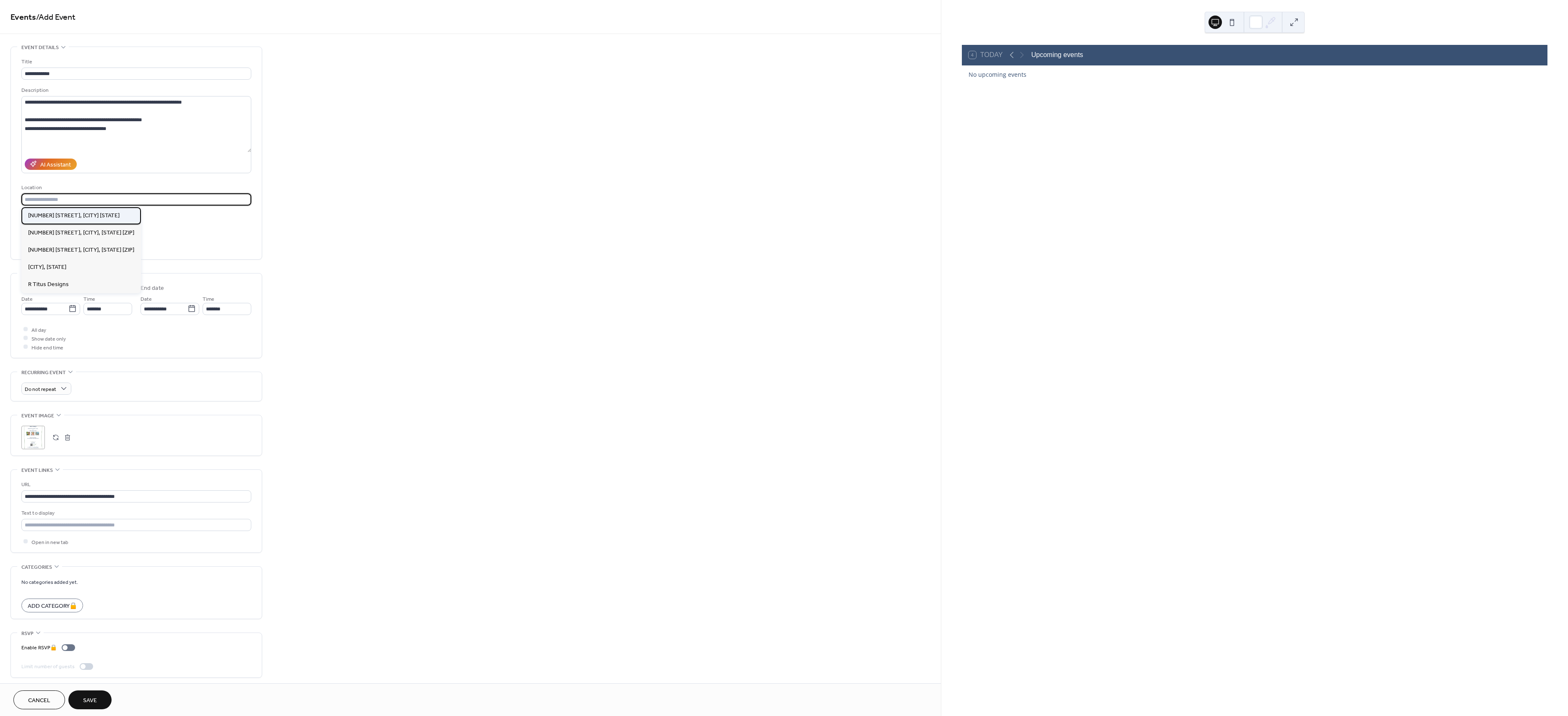 click on "[NUMBER] [STREET], [CITY] [STATE]" at bounding box center (74, 216) 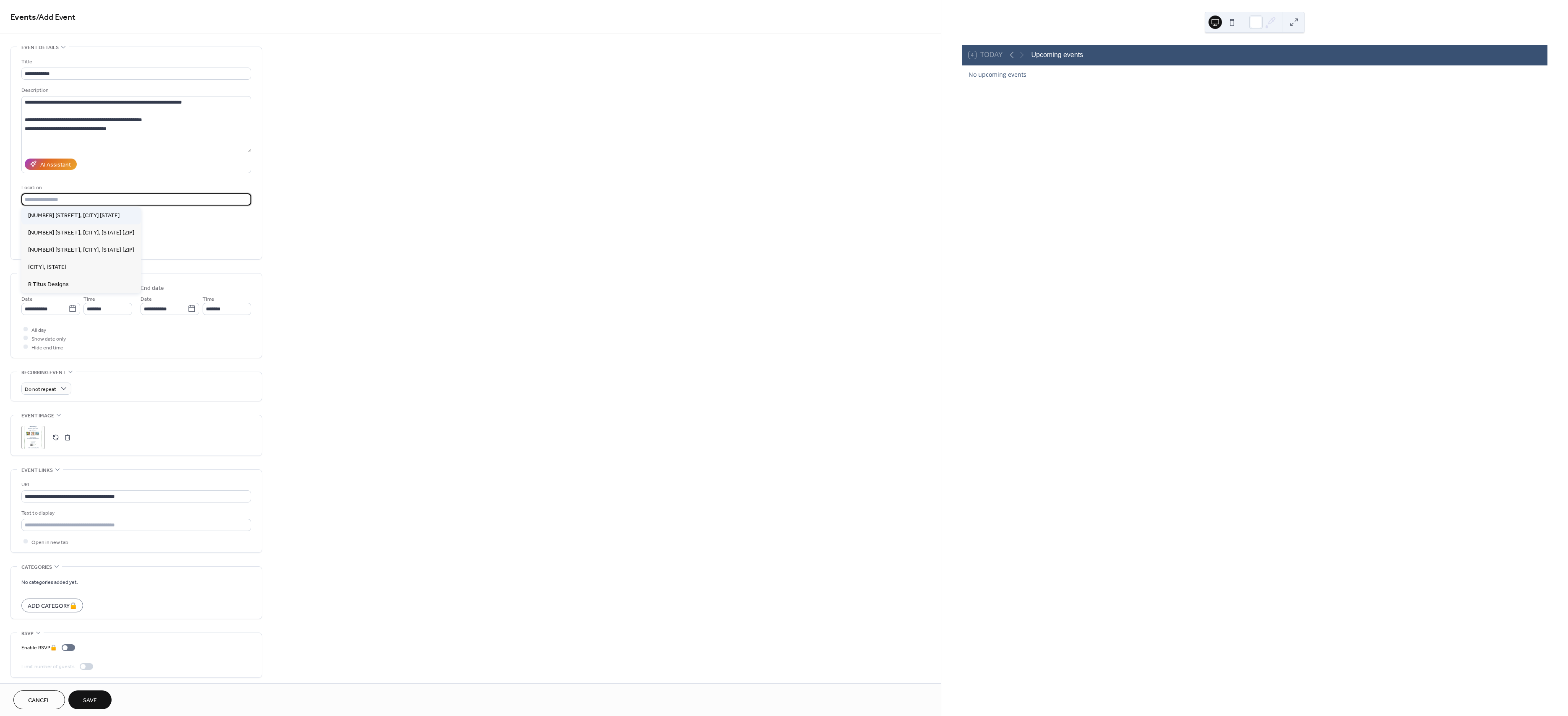 type on "**********" 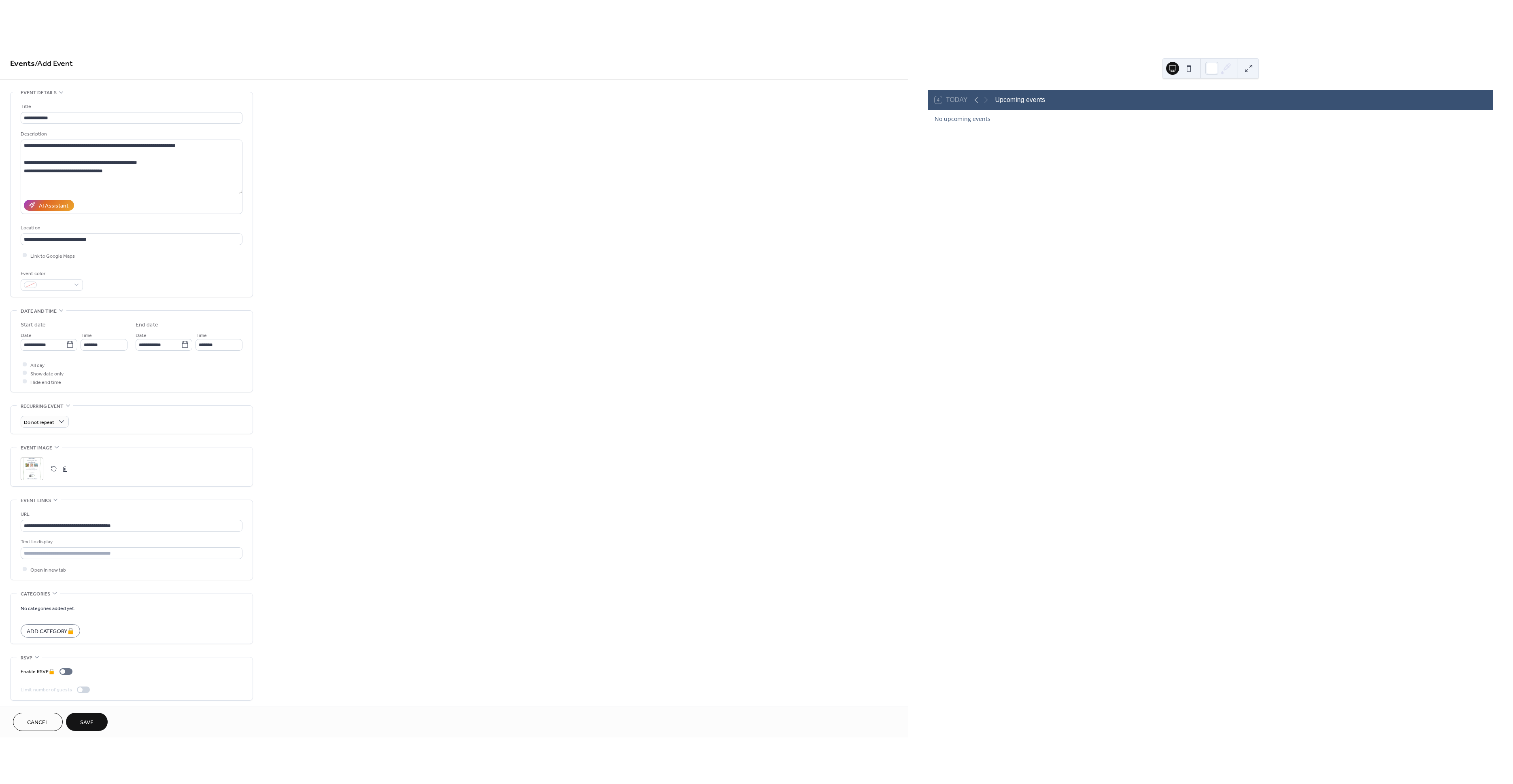 scroll, scrollTop: 3, scrollLeft: 0, axis: vertical 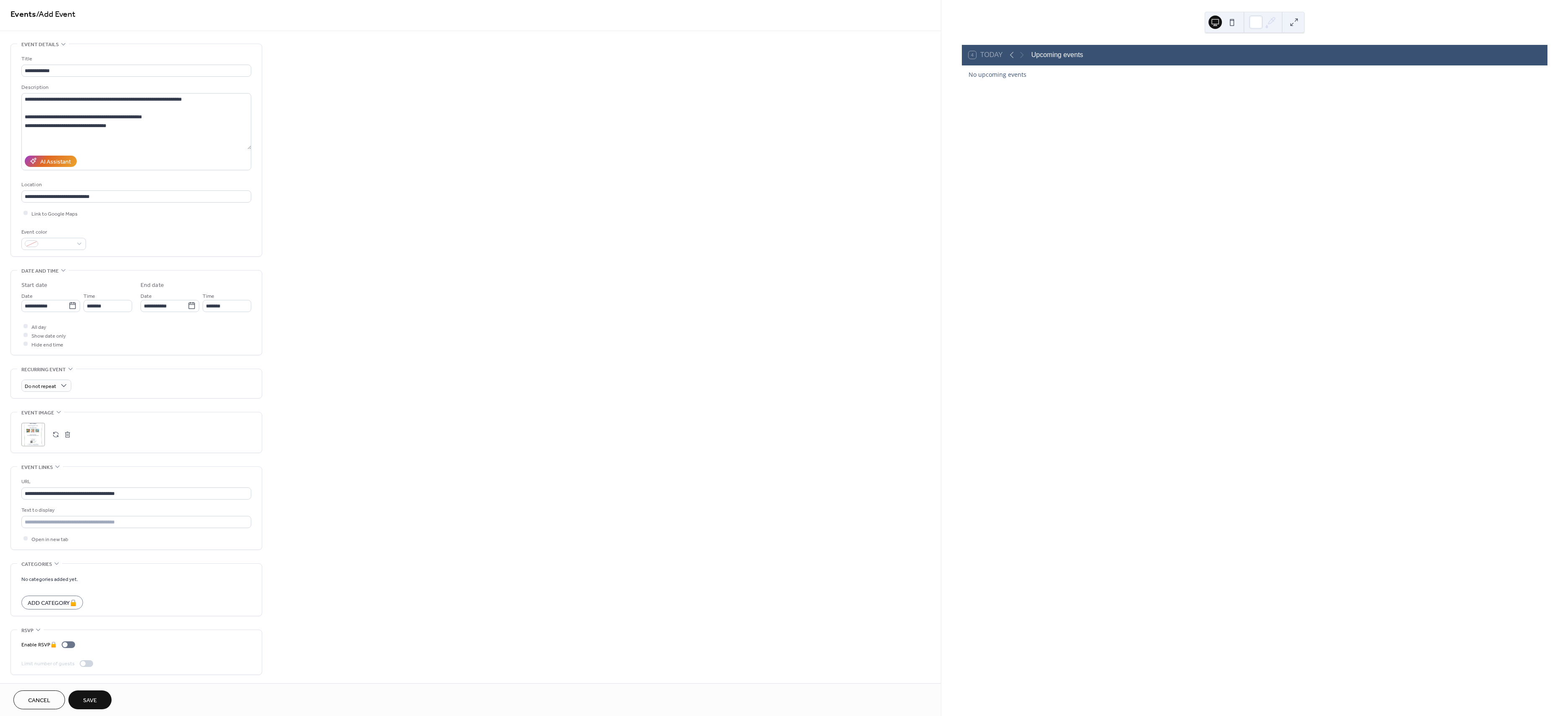click on "Save" at bounding box center (90, 700) 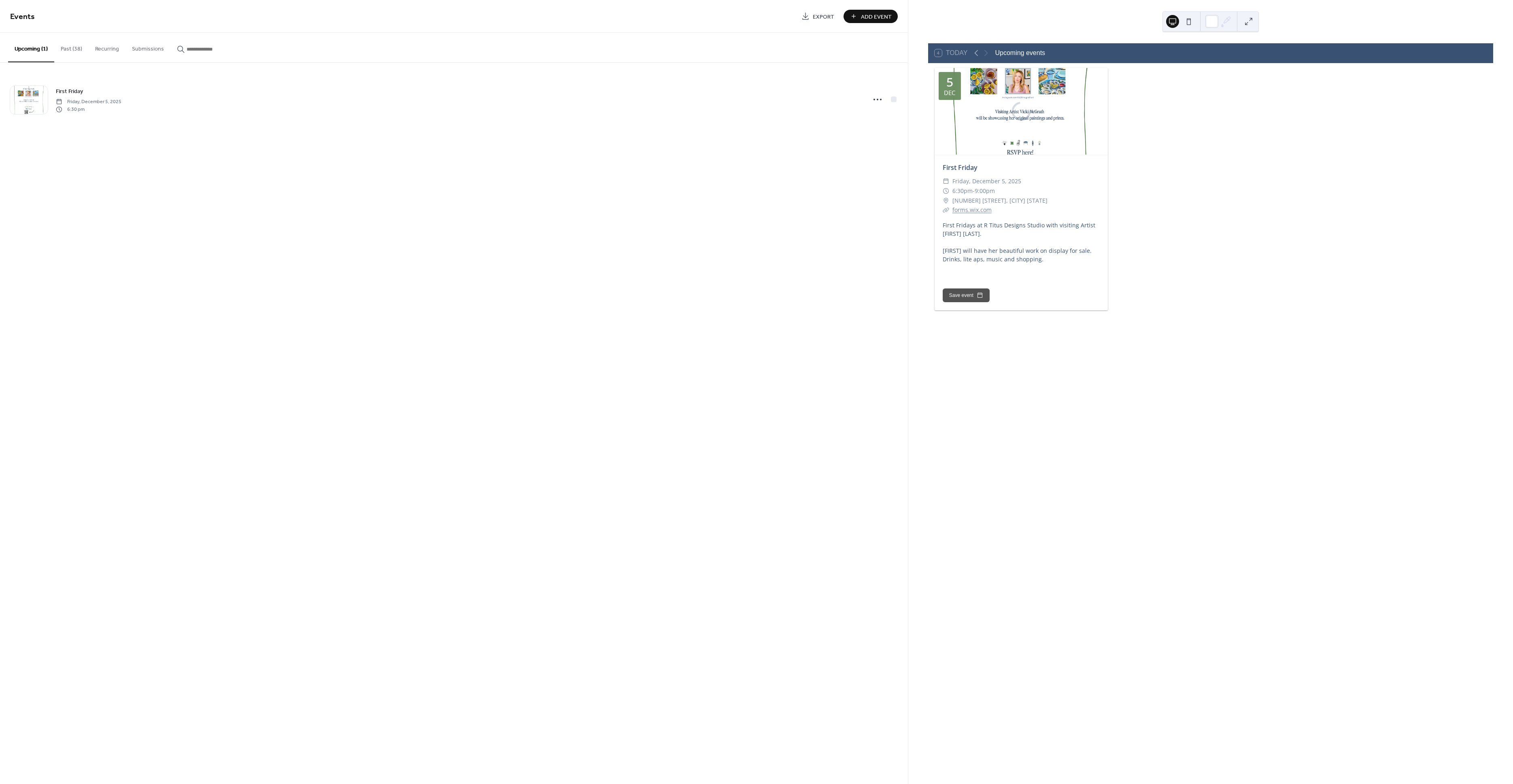 scroll, scrollTop: 0, scrollLeft: 0, axis: both 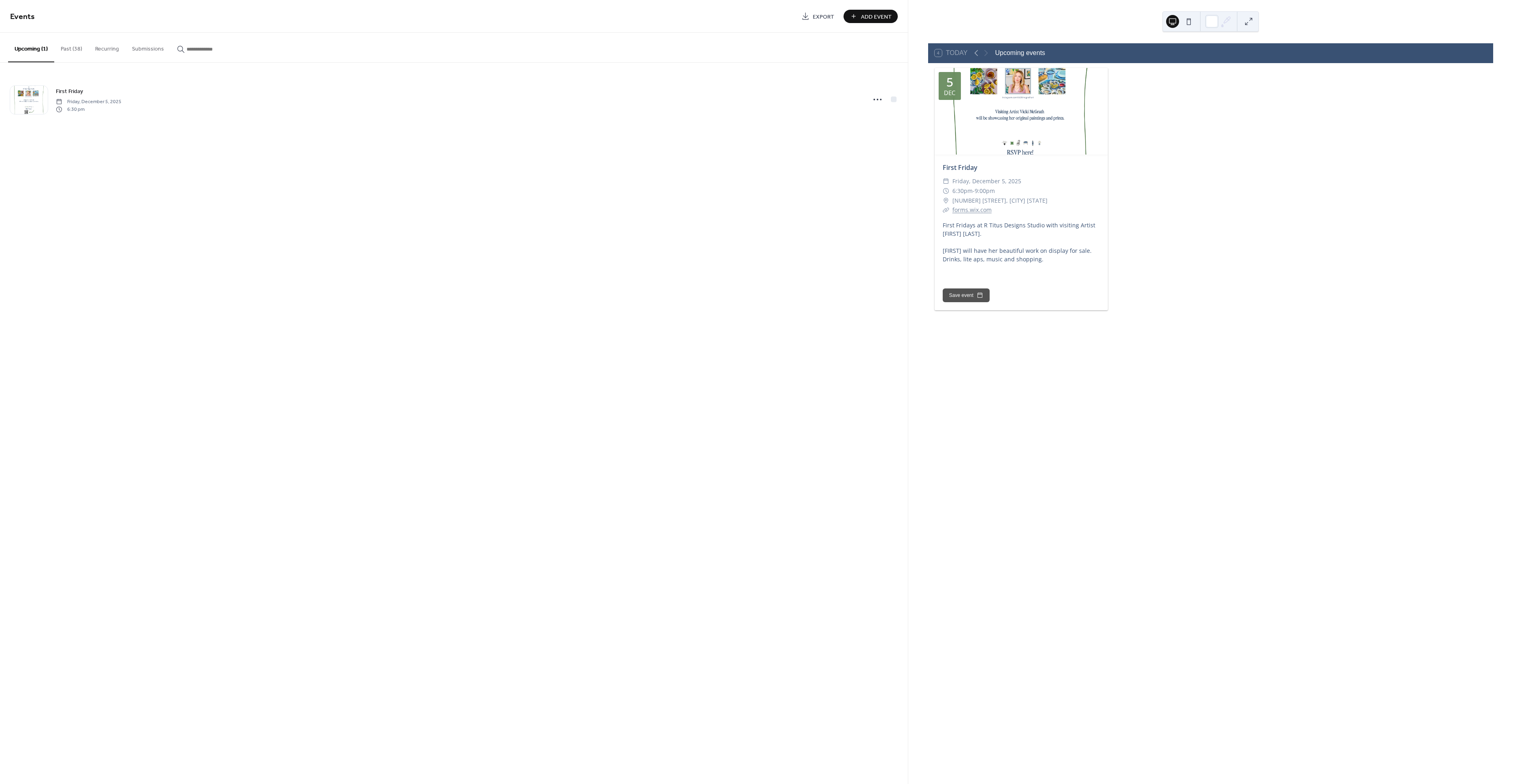 click on "First Fridays at R Titus Designs Studio with visiting Artist Vicki McGrath. Vicki will have her beautiful work on display for sale.  Drinks, lite aps, music and shopping." at bounding box center (1021, 246) 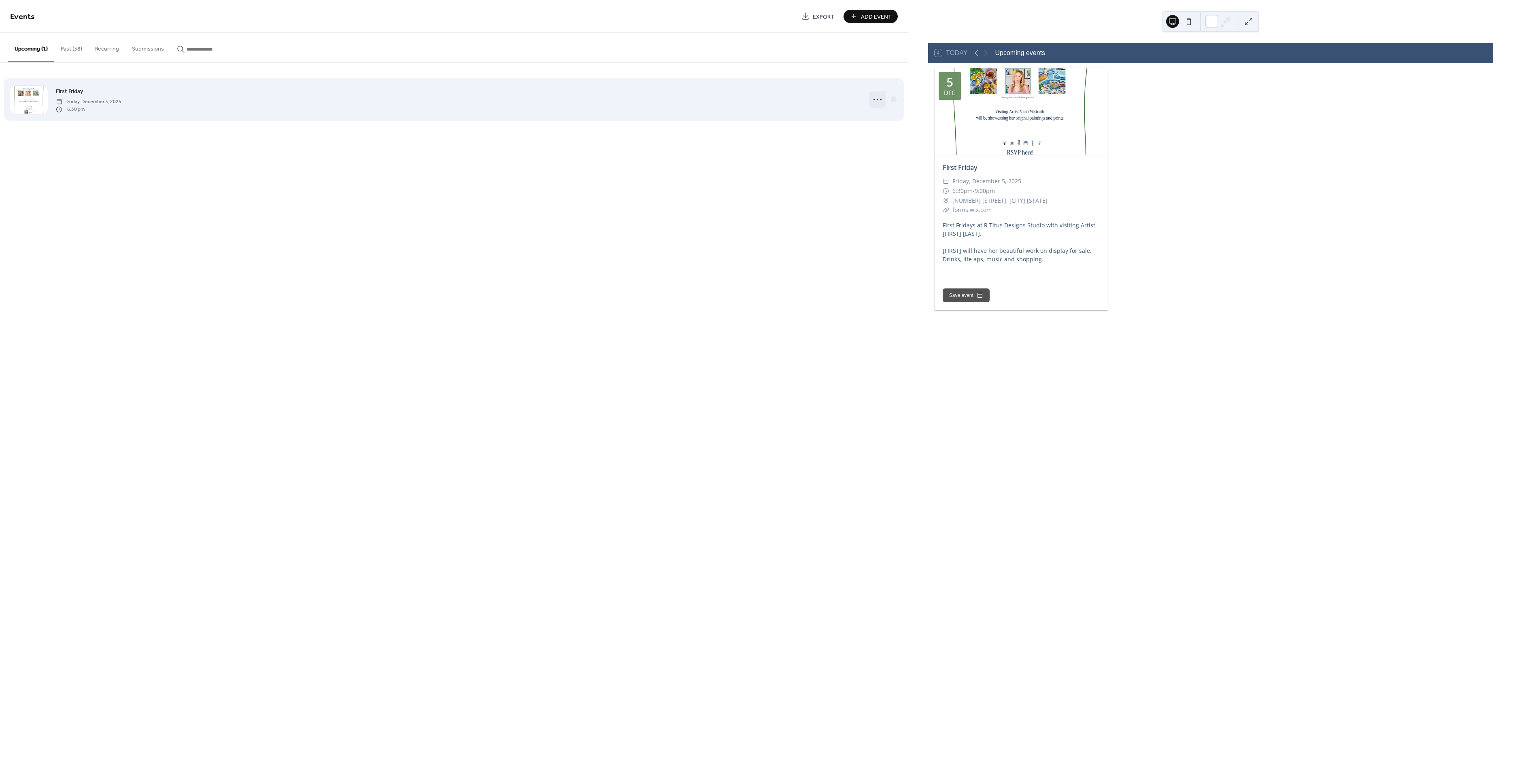 click 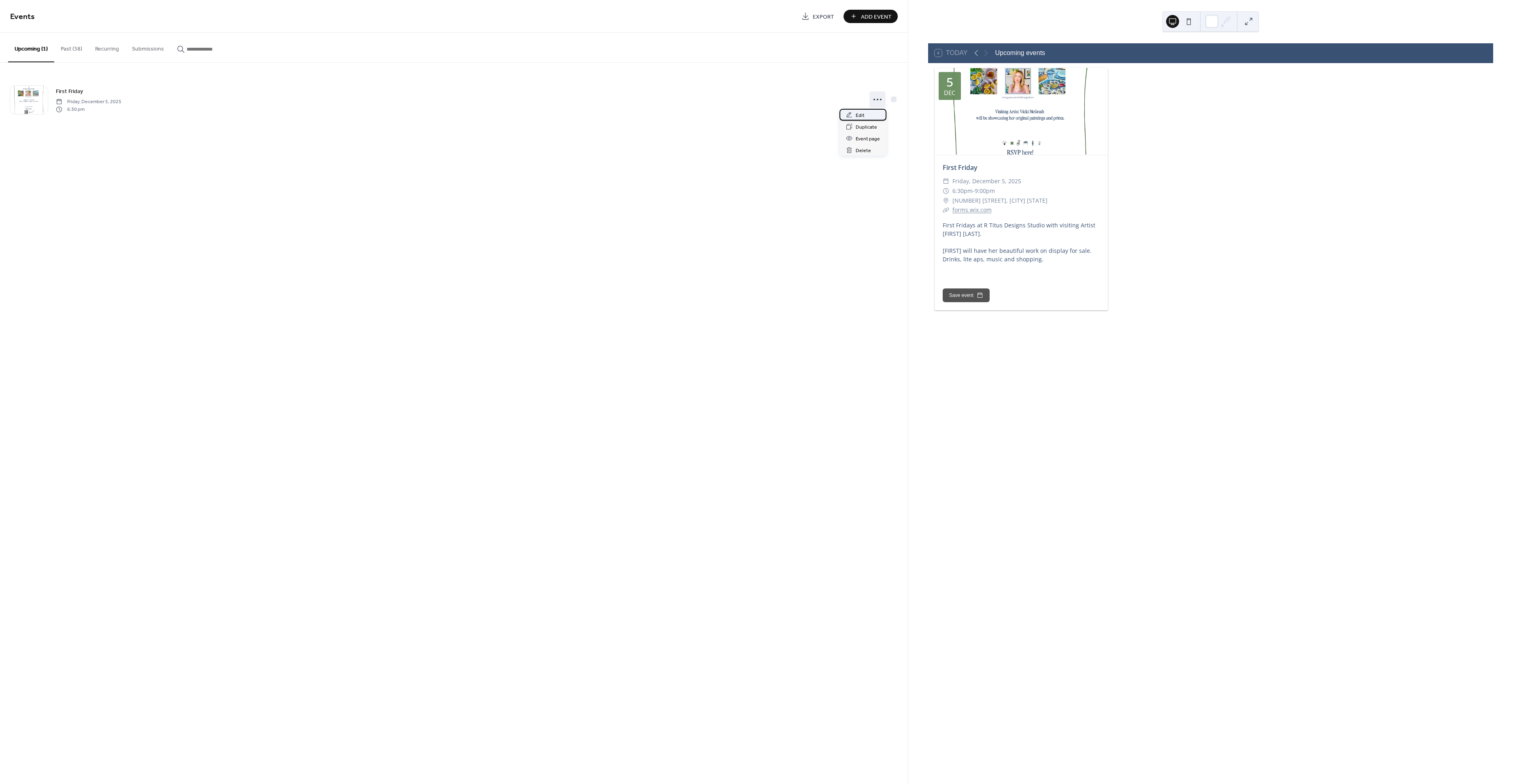 click on "Edit" at bounding box center [863, 114] 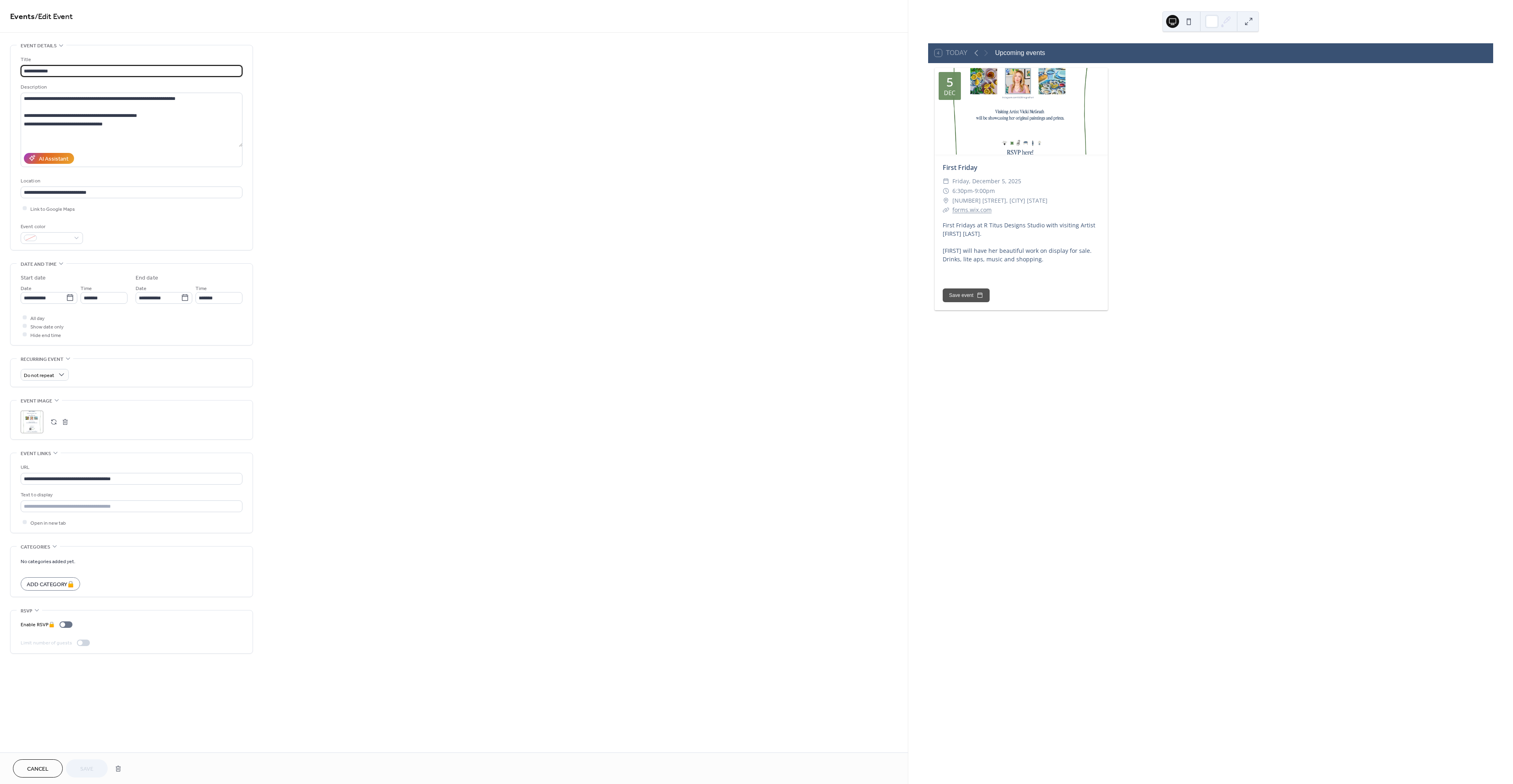 click on "Event image" at bounding box center [36, 401] 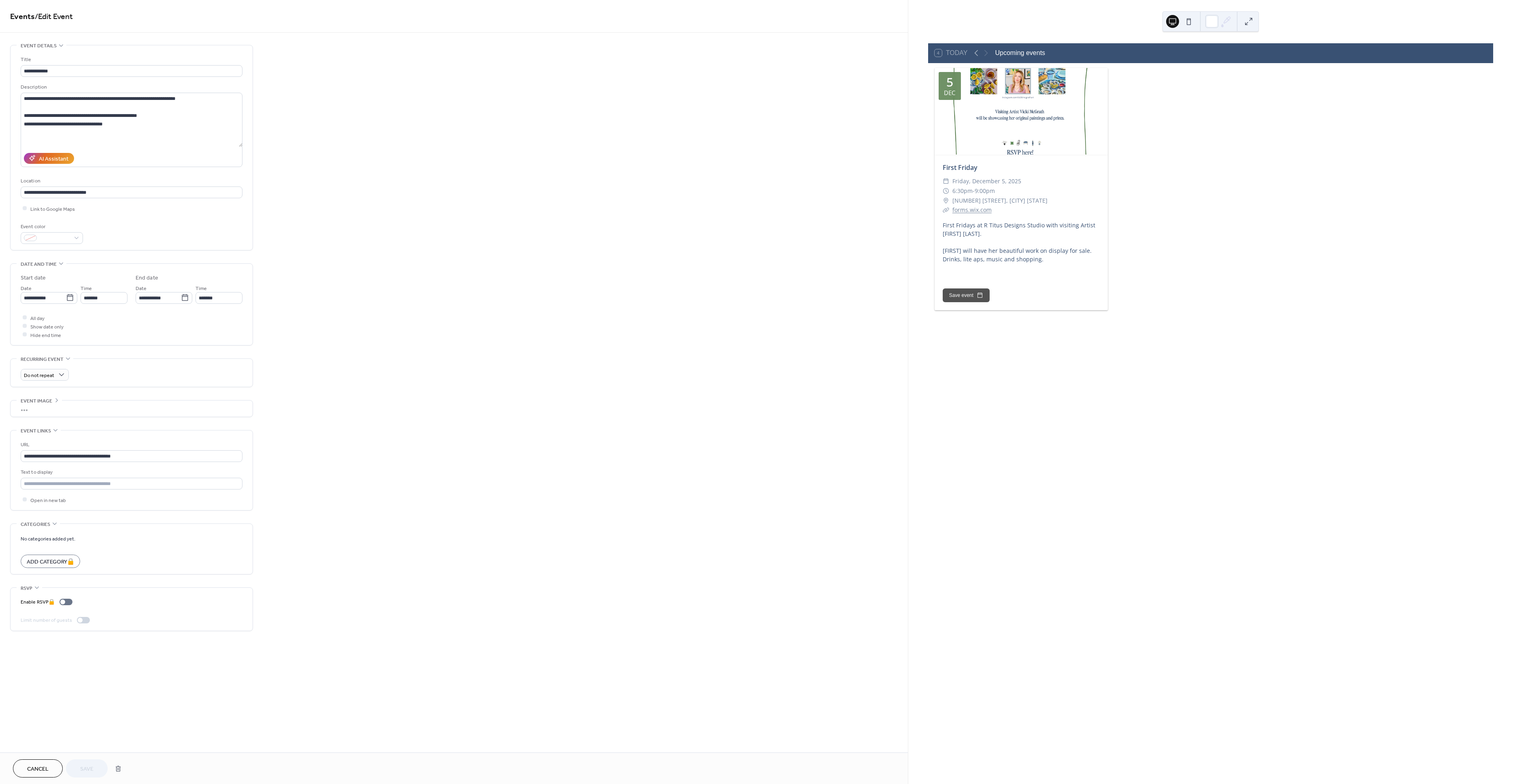 click on "•••" at bounding box center [132, 409] 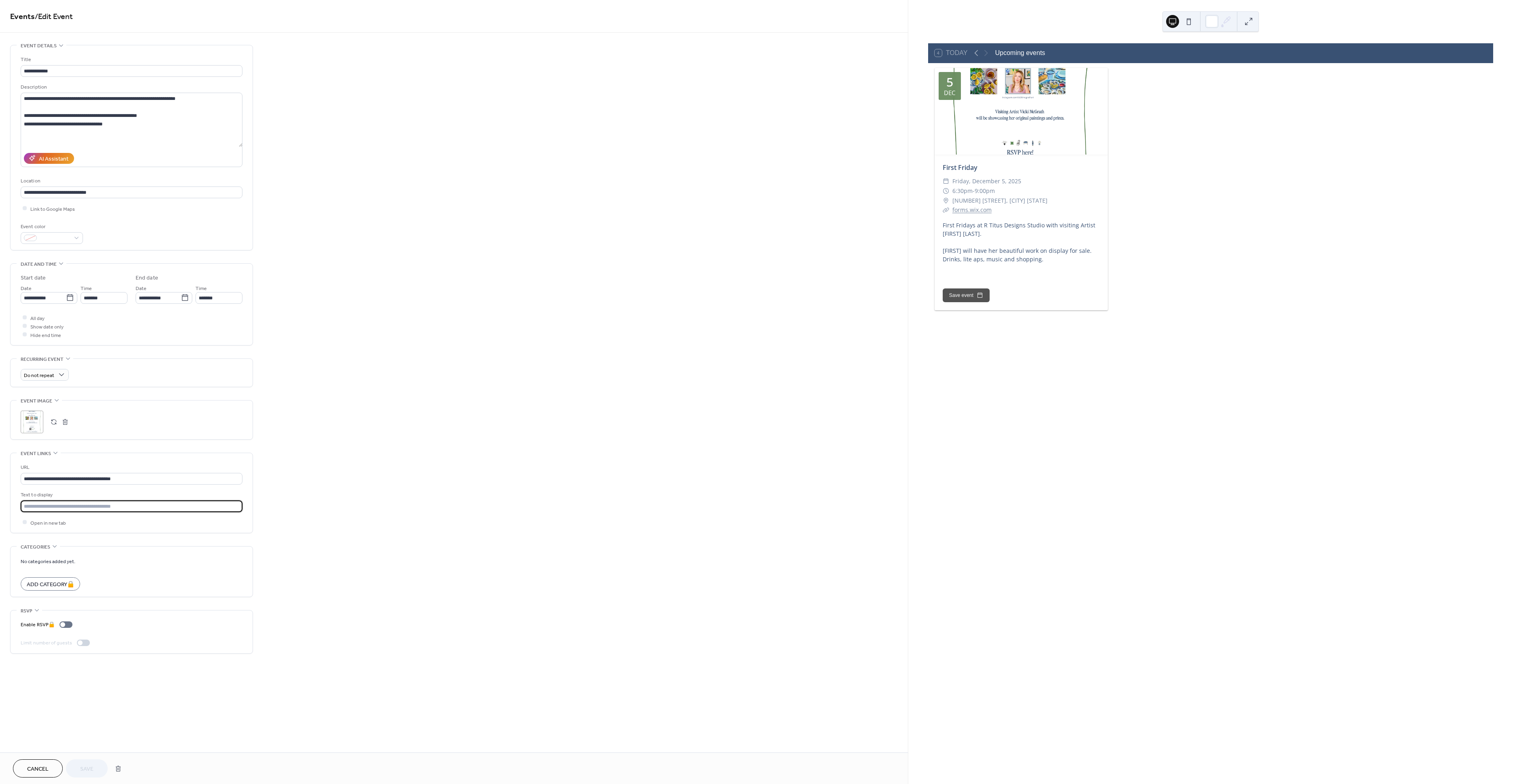 click at bounding box center [132, 506] 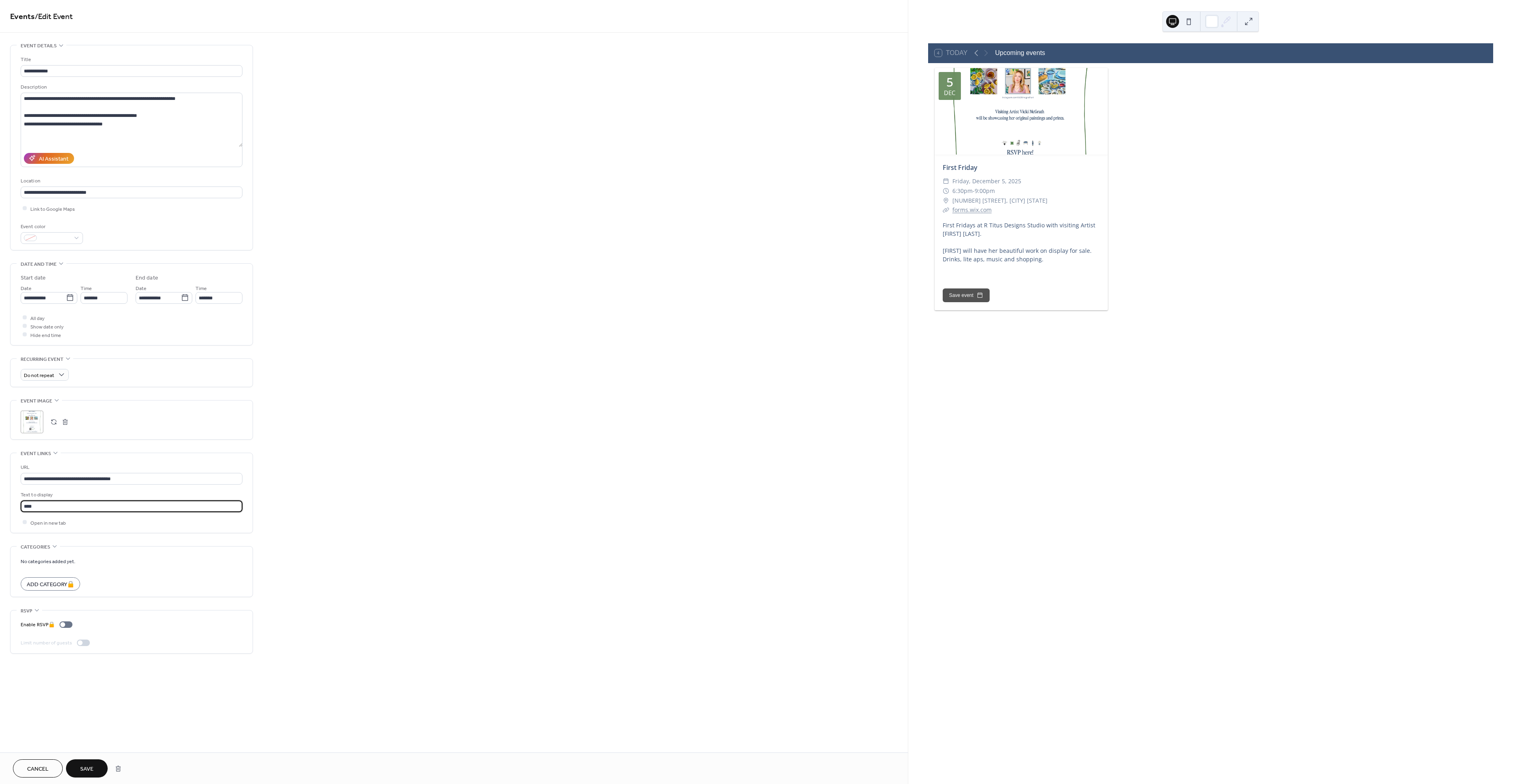 click on "Save" at bounding box center [87, 769] 